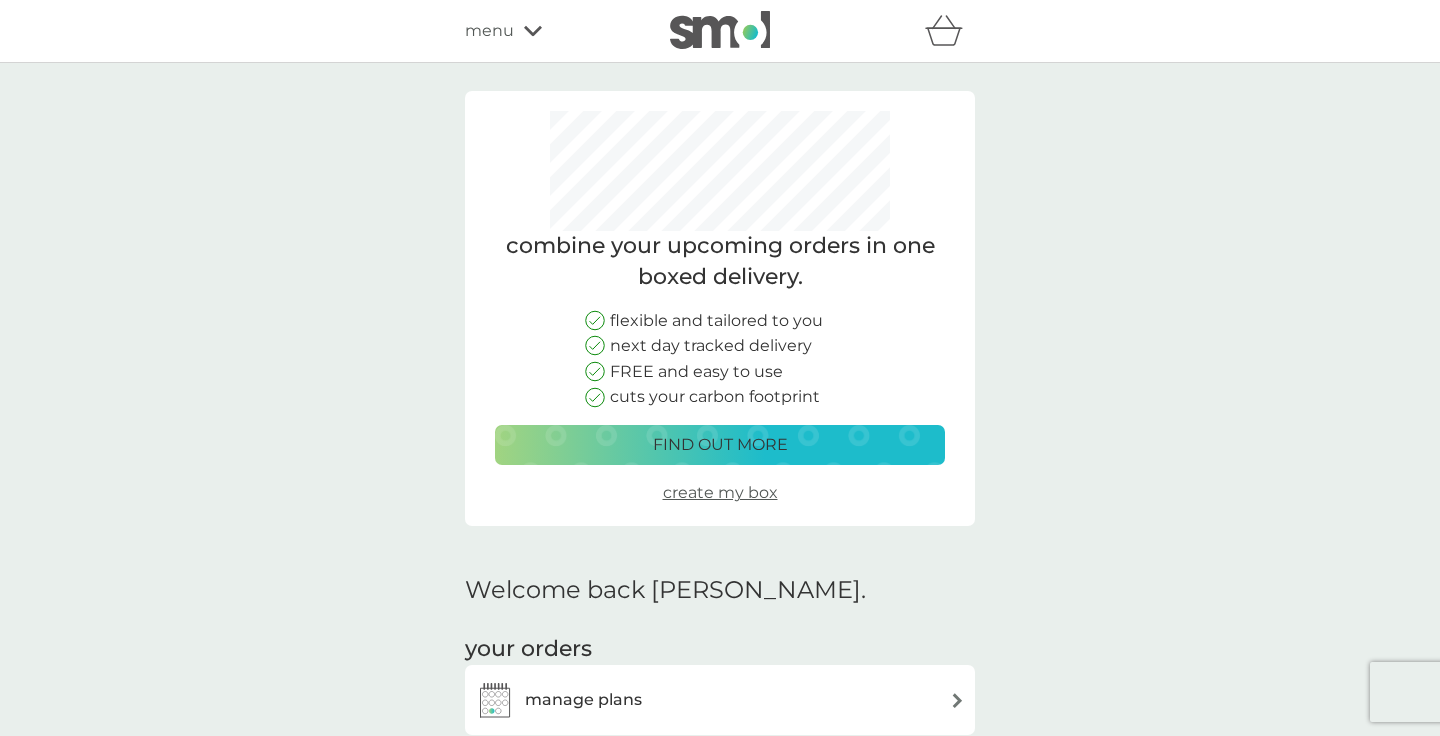 scroll, scrollTop: 346, scrollLeft: 0, axis: vertical 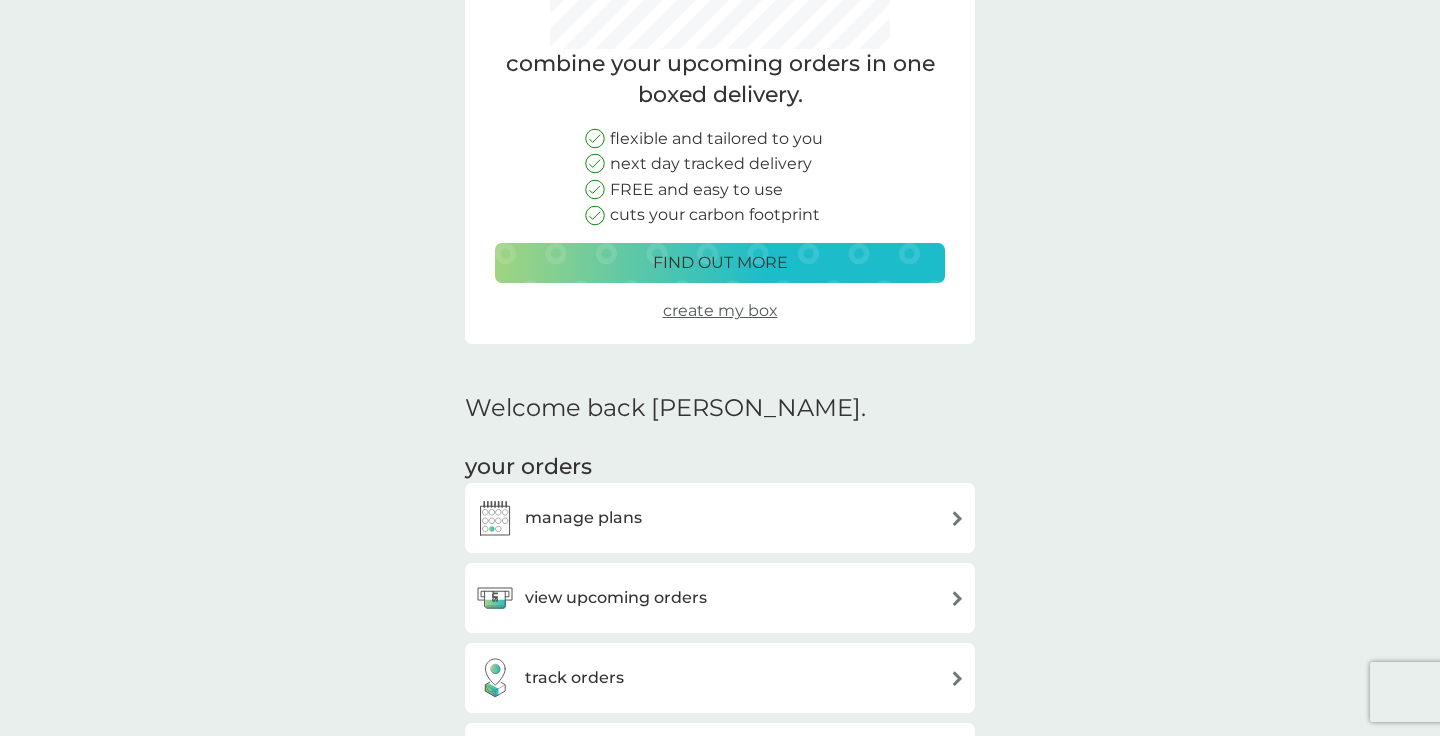click on "view upcoming orders" at bounding box center [720, 598] 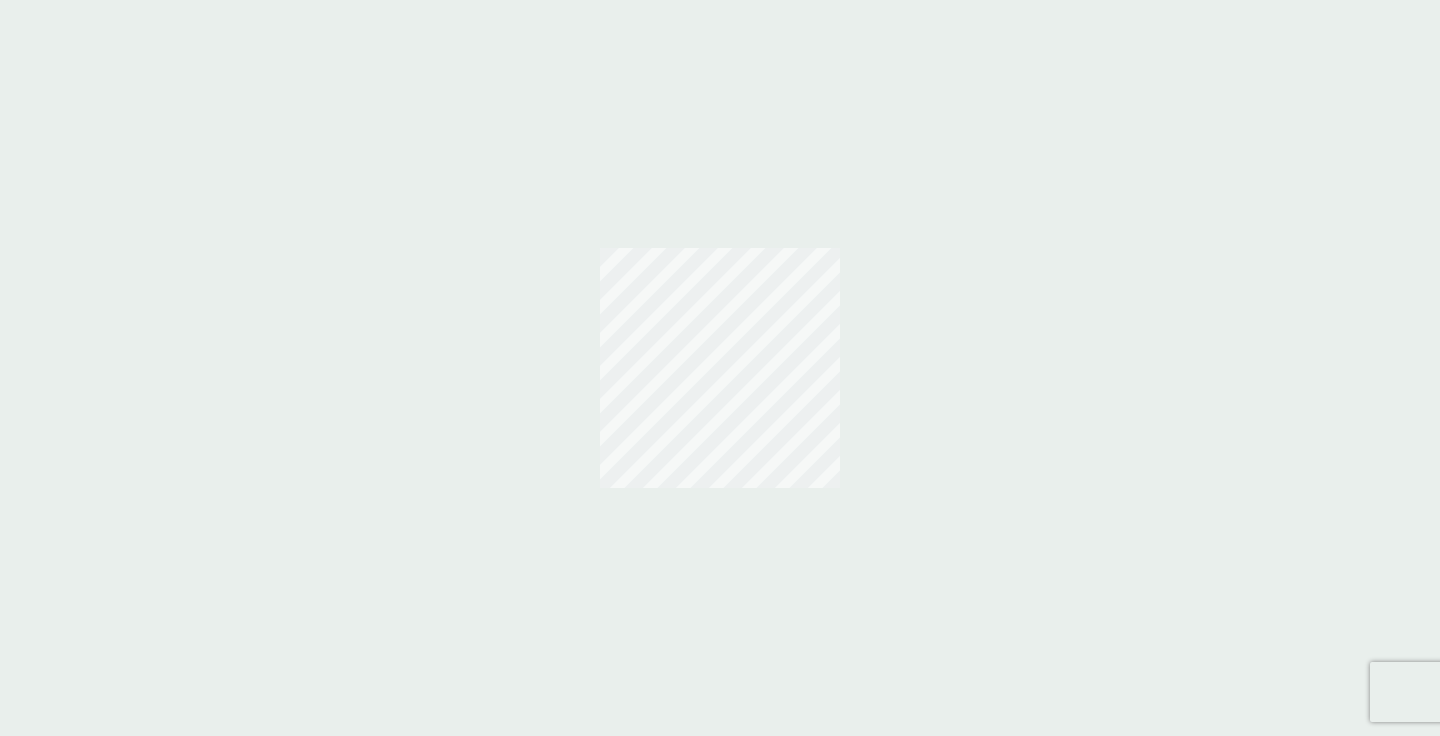 scroll, scrollTop: 0, scrollLeft: 0, axis: both 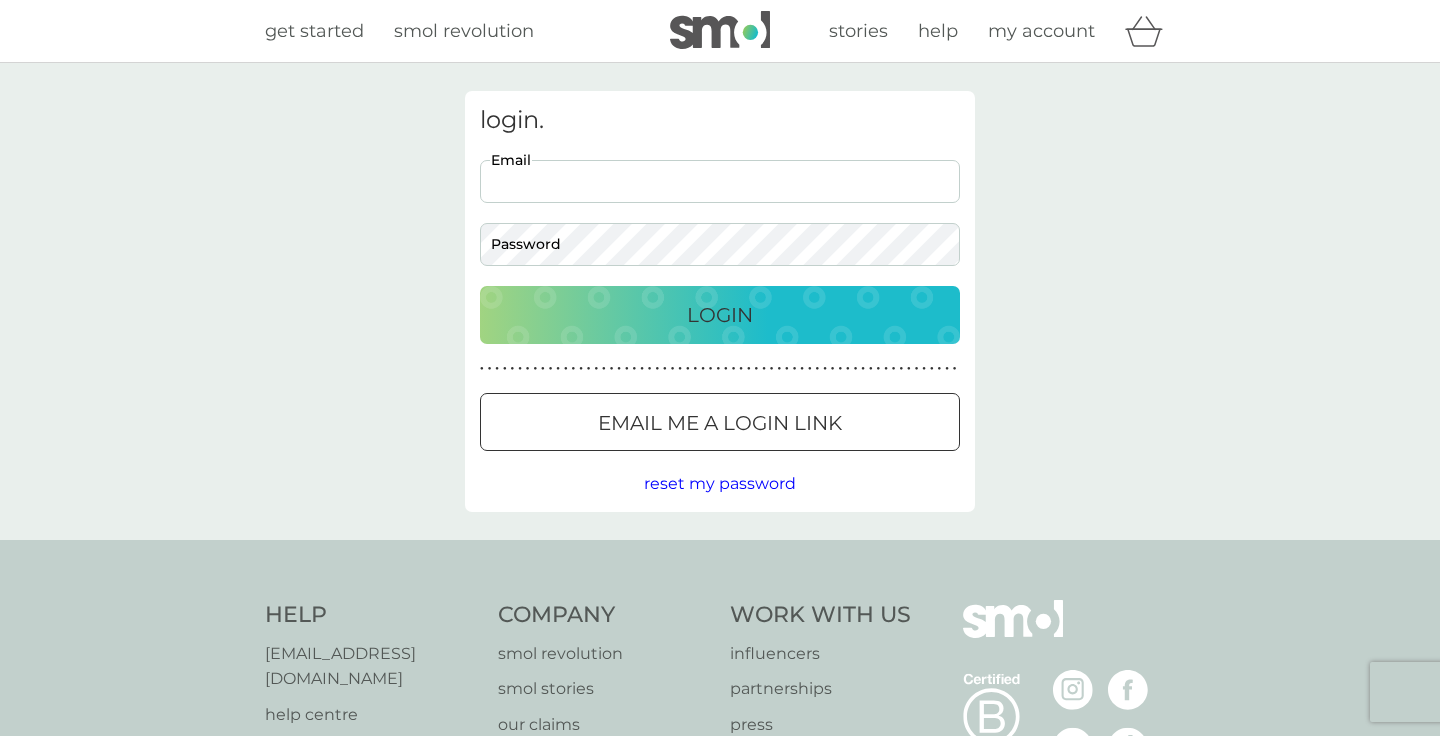 click on "Email" at bounding box center (720, 181) 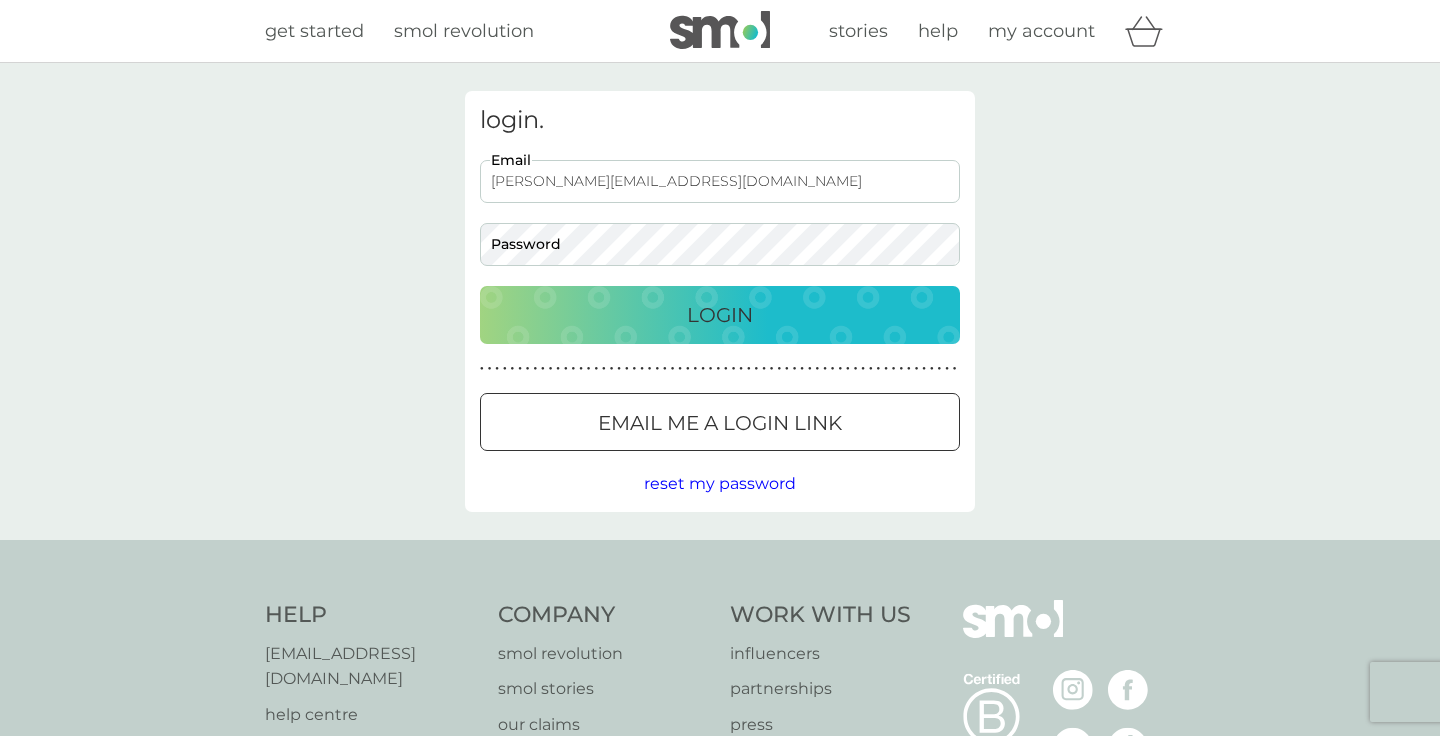 click on "Login" at bounding box center [720, 315] 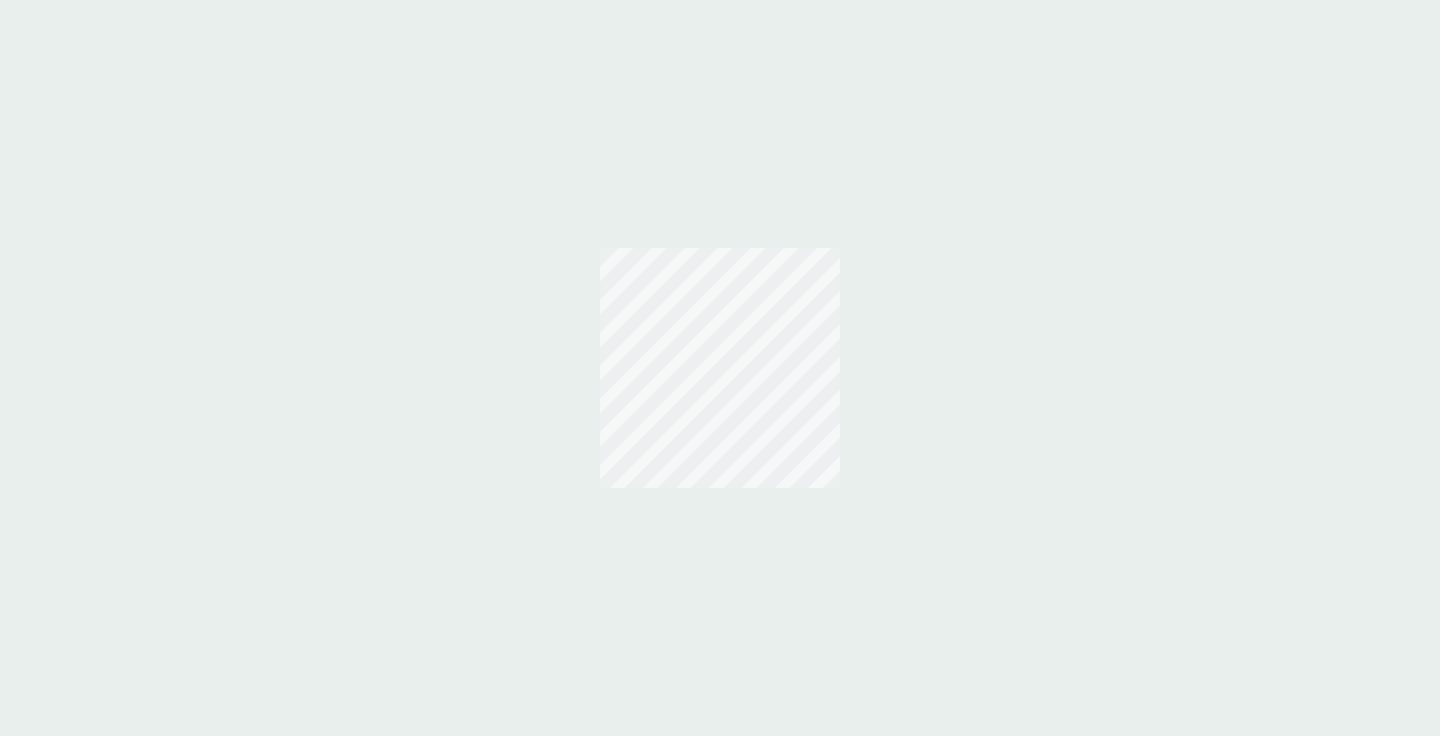 scroll, scrollTop: 0, scrollLeft: 0, axis: both 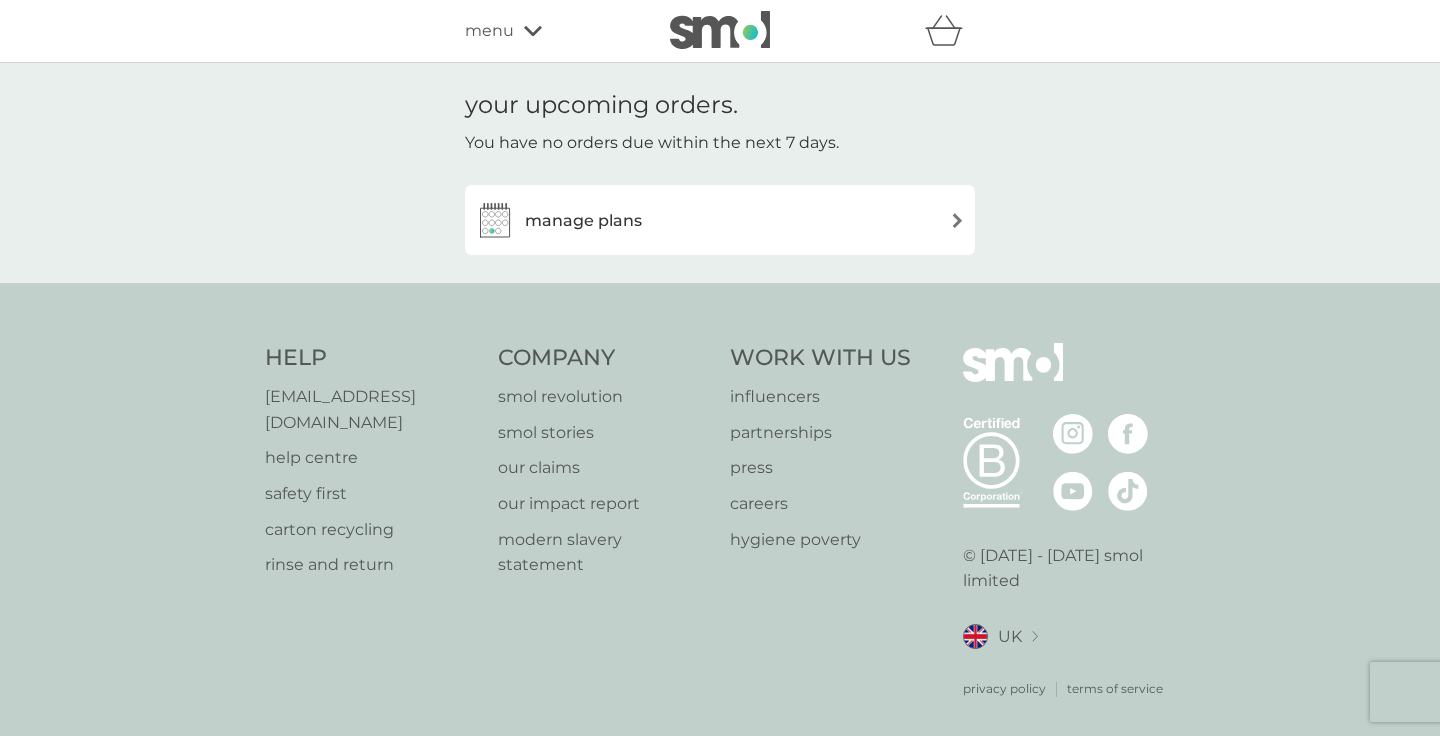click at bounding box center [957, 220] 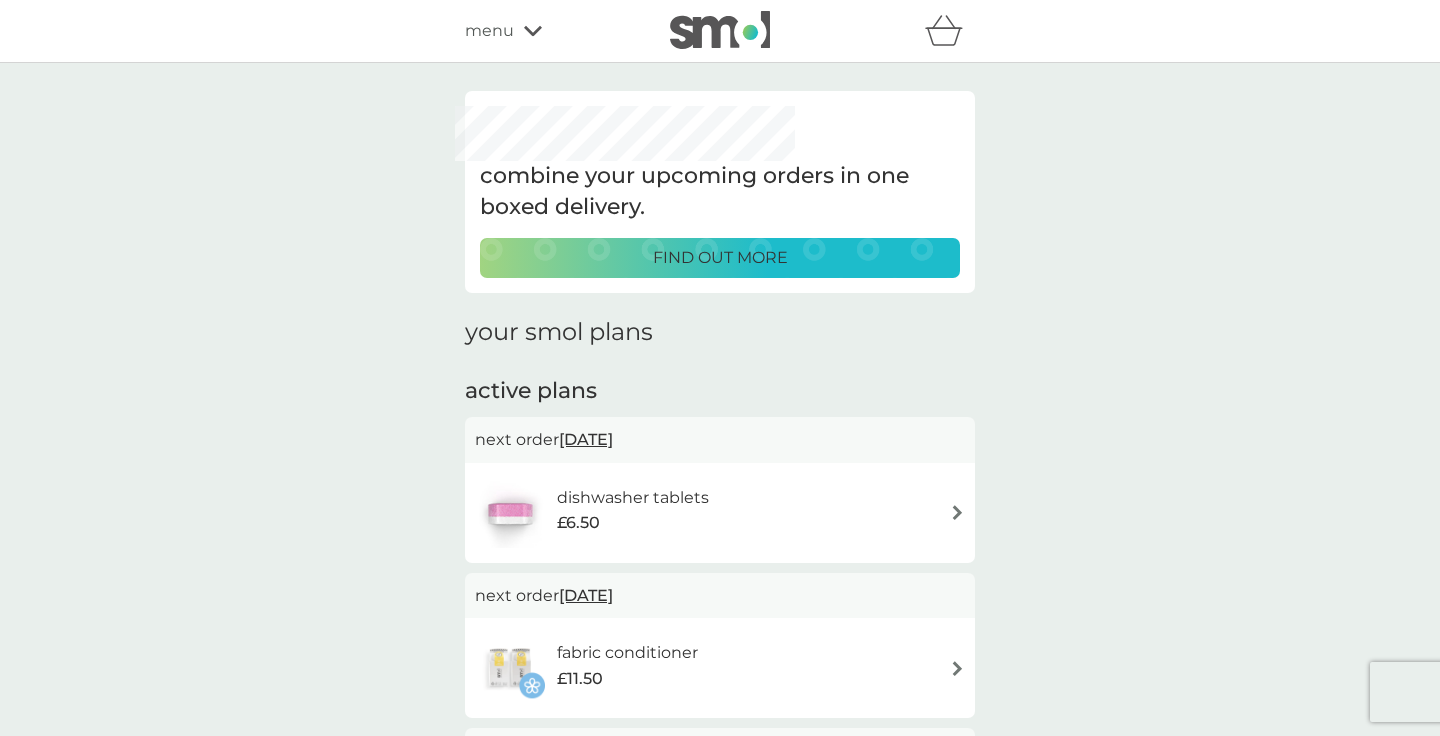 click on "[DATE]" at bounding box center [586, 439] 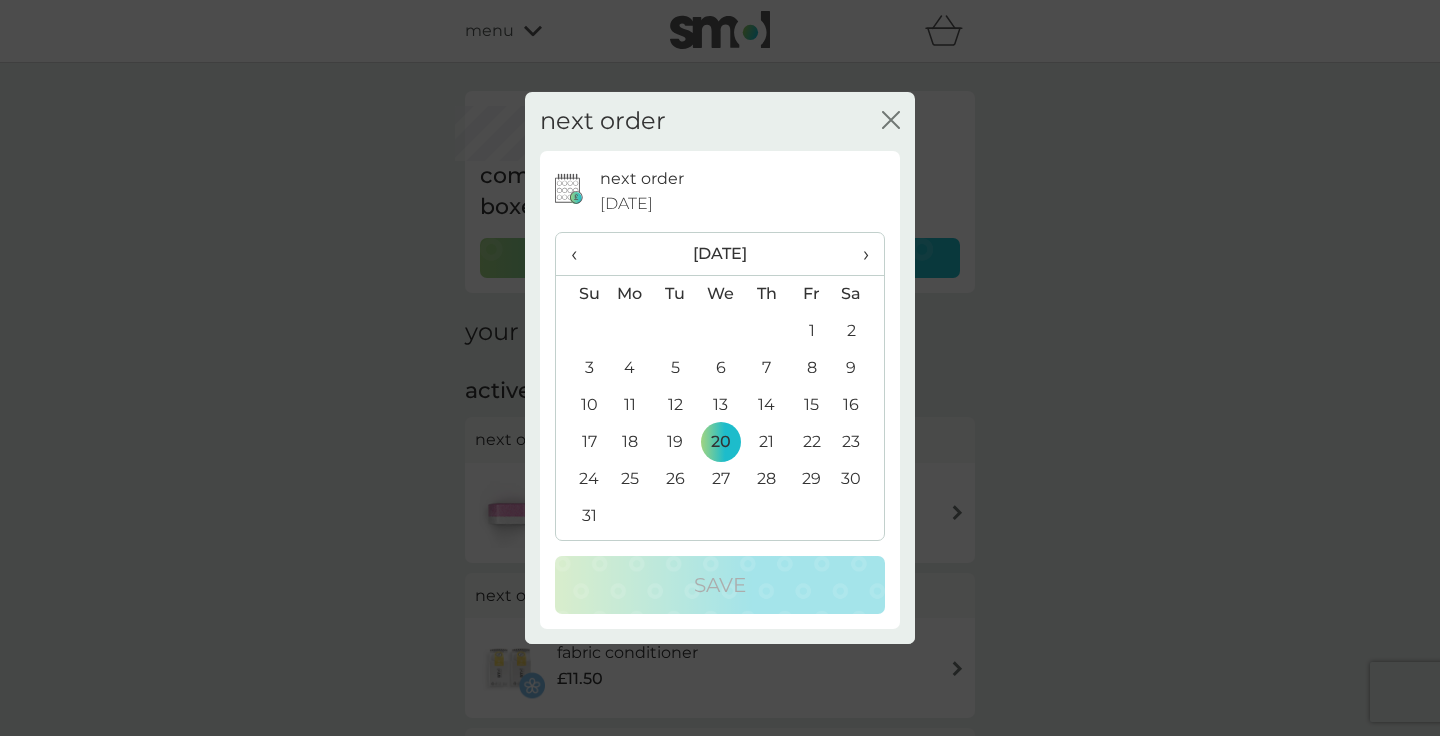 scroll, scrollTop: 0, scrollLeft: 0, axis: both 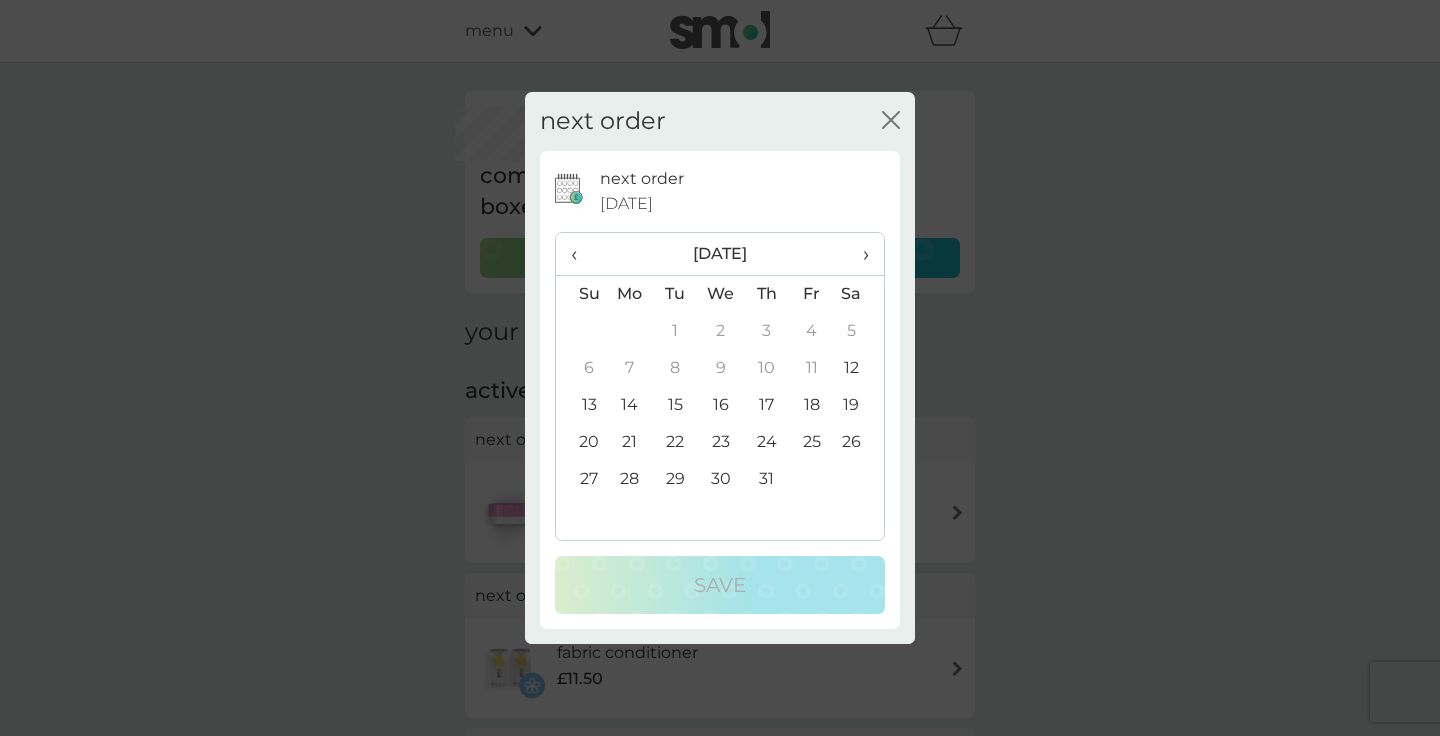 click on "31" at bounding box center [766, 479] 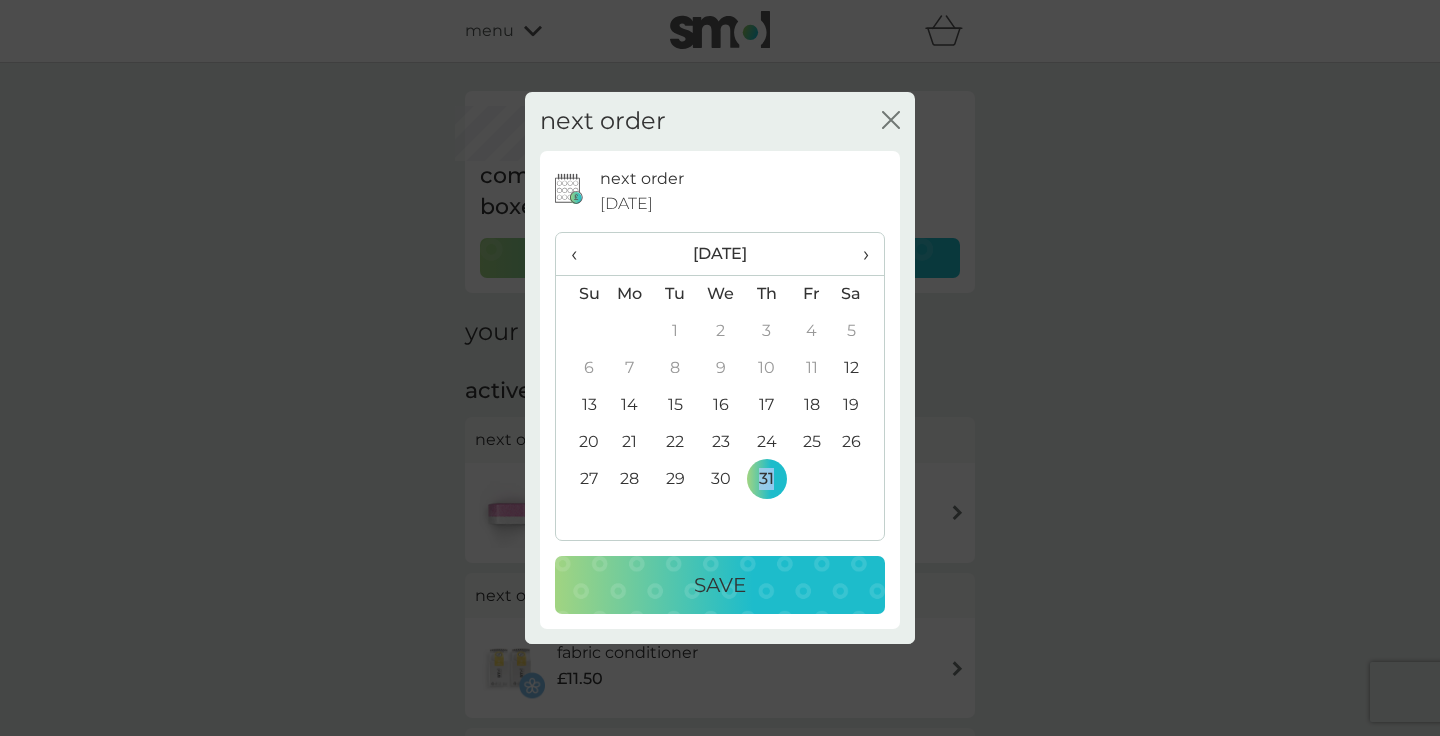 click on "31" at bounding box center [766, 479] 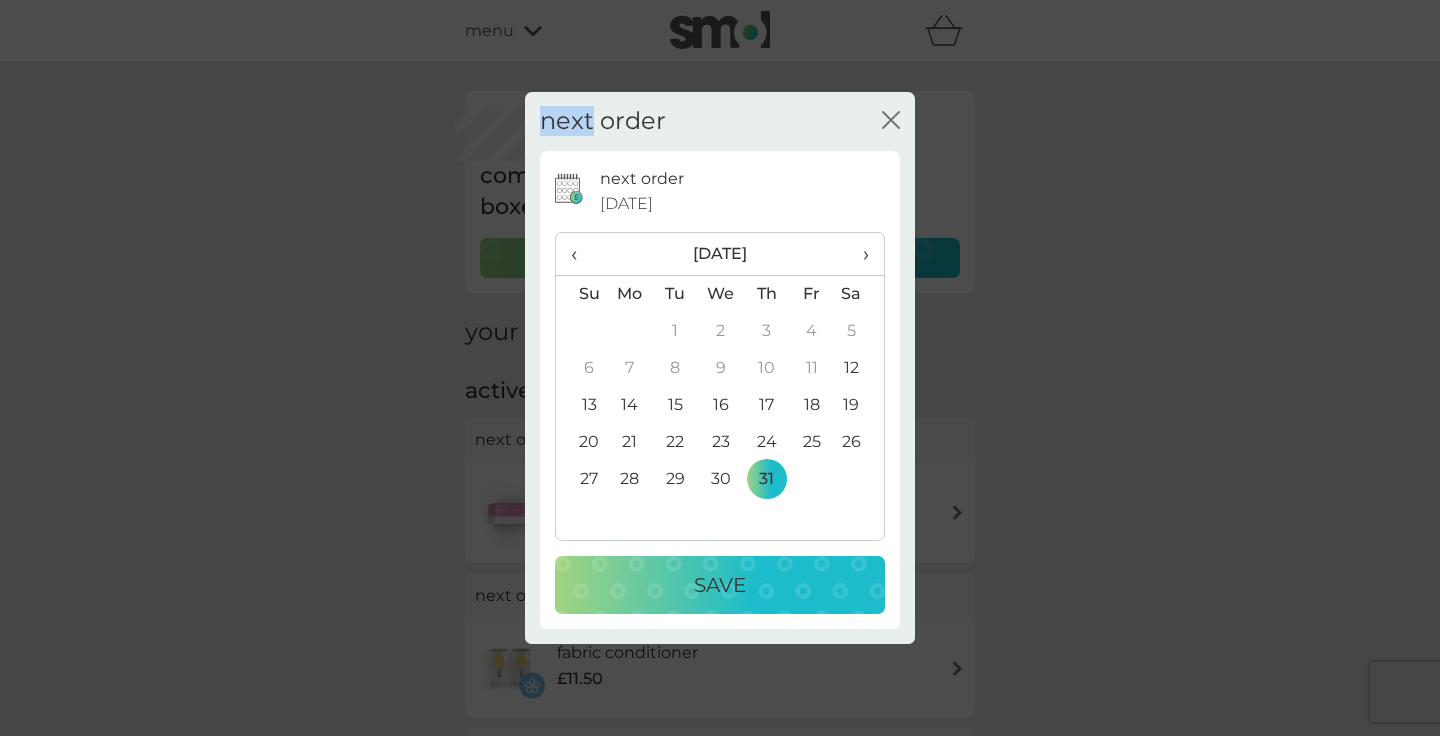 click on "next order close next order [DATE] ‹ [DATE] › Su Mo Tu We Th Fr Sa 29 30 1 2 3 4 5 6 7 8 9 10 11 12 13 14 15 16 17 18 19 20 21 22 23 24 25 26 27 28 29 30 31 1 2 3 4 5 6 7 8 9 Save" at bounding box center (720, 368) 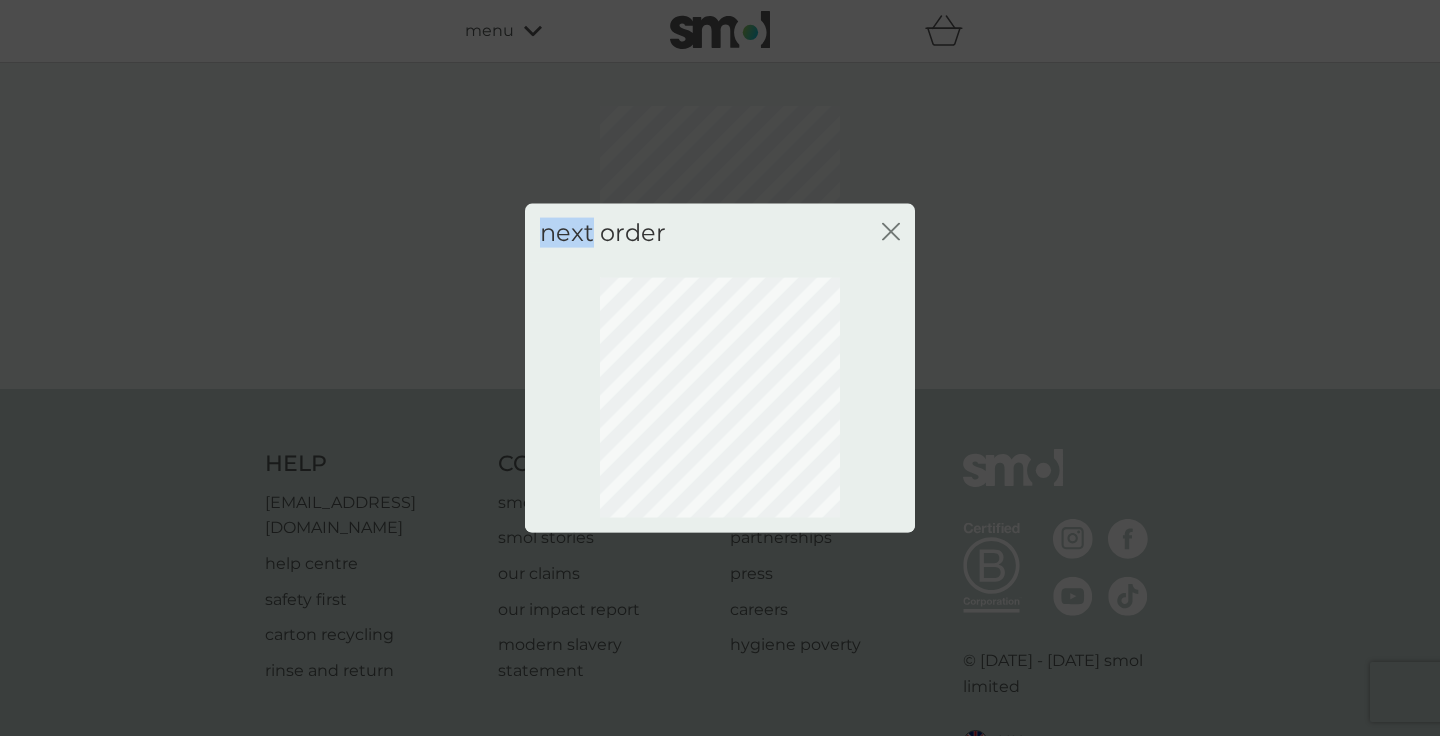 click on "close" 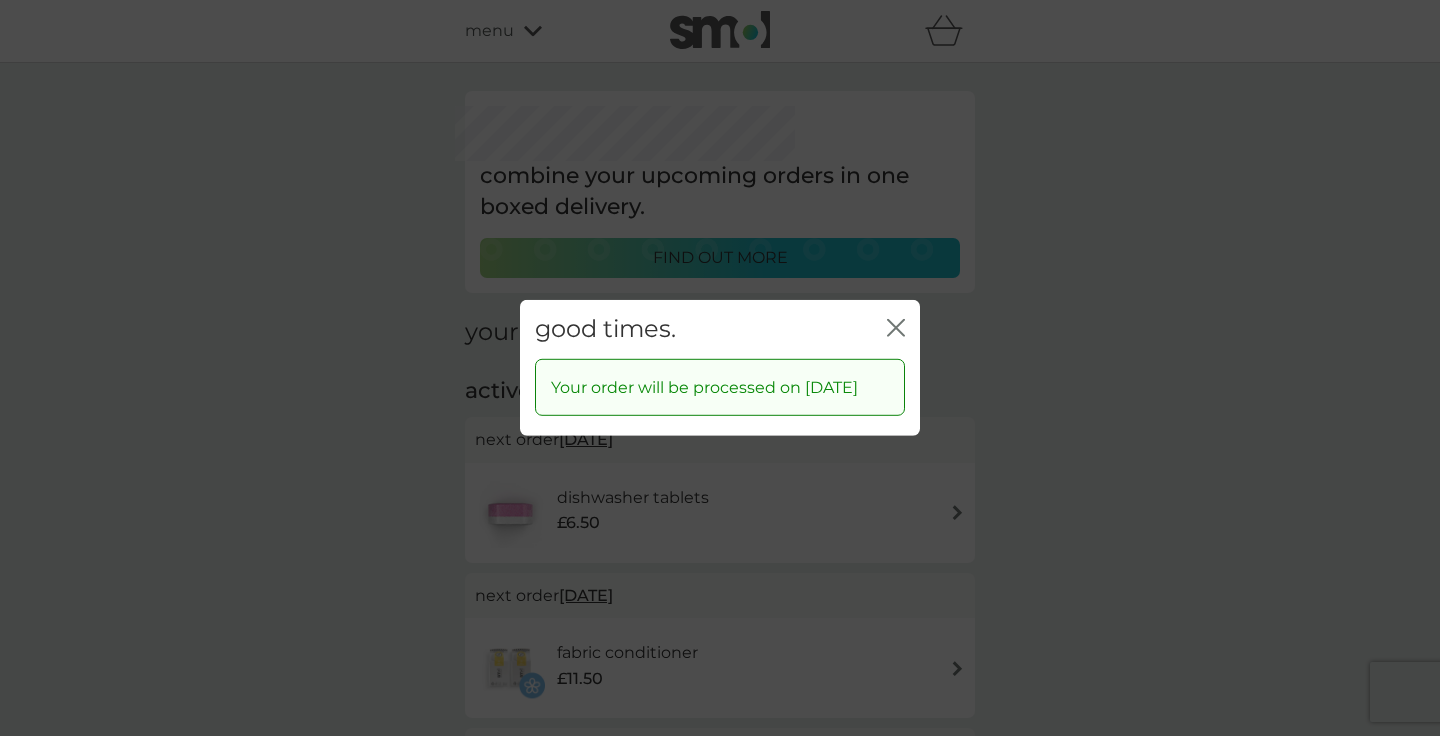click on "close" 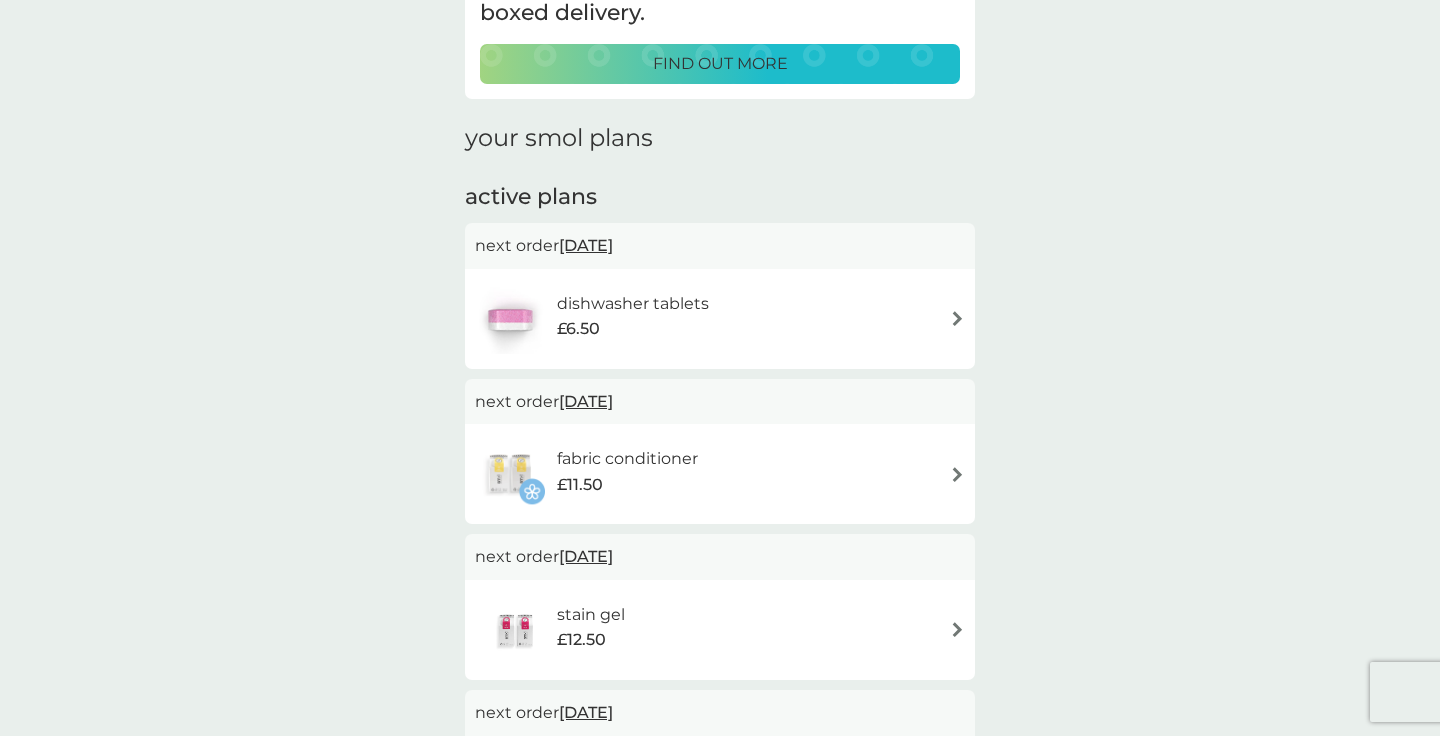 scroll, scrollTop: 194, scrollLeft: 0, axis: vertical 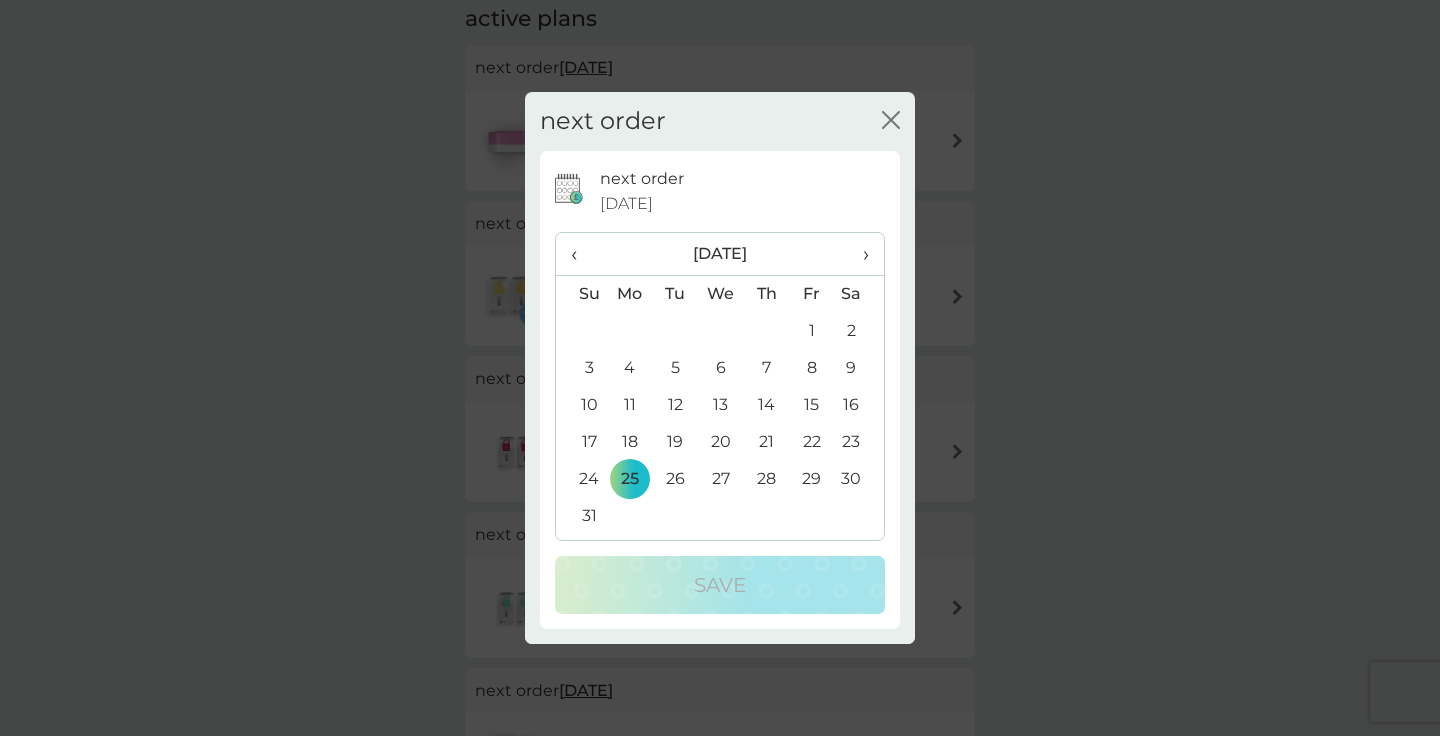 click on "›" at bounding box center (859, 254) 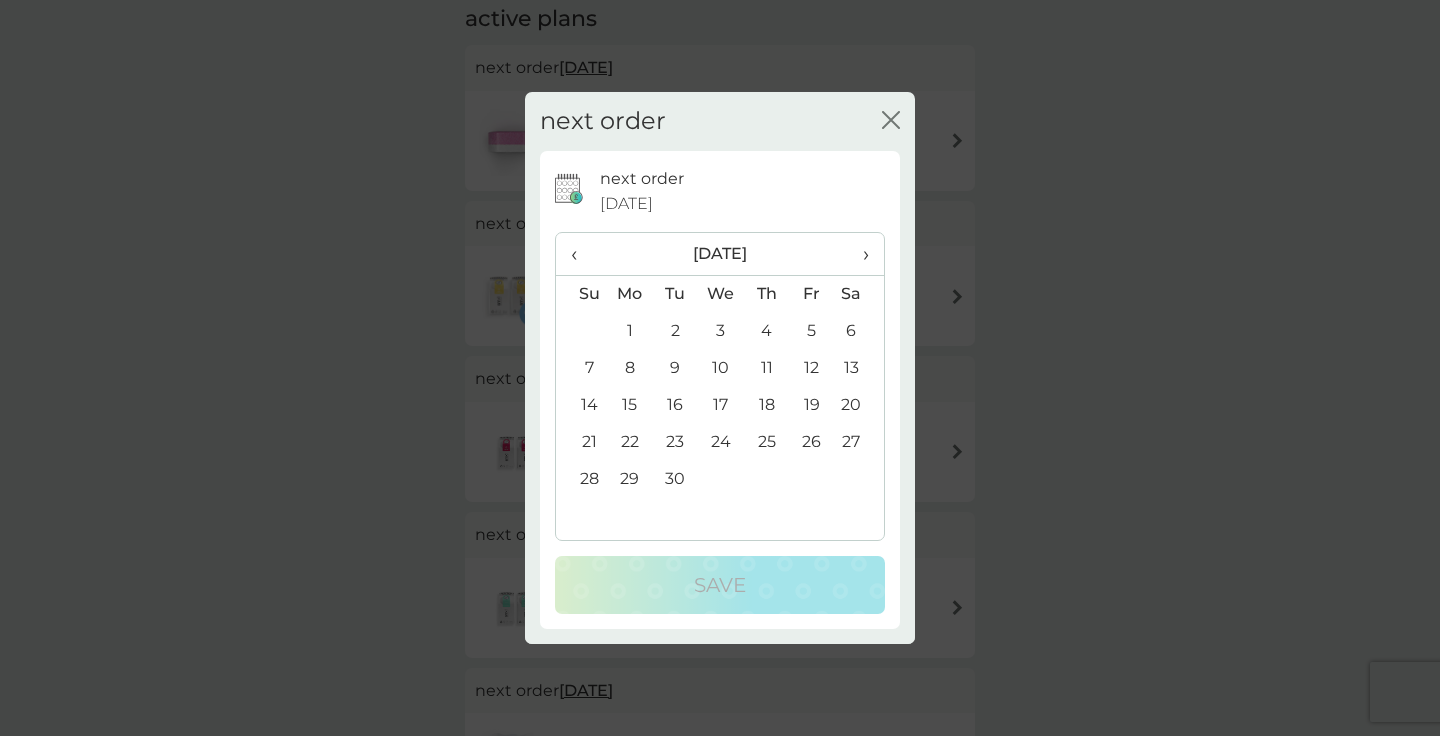 click on "30" at bounding box center (675, 479) 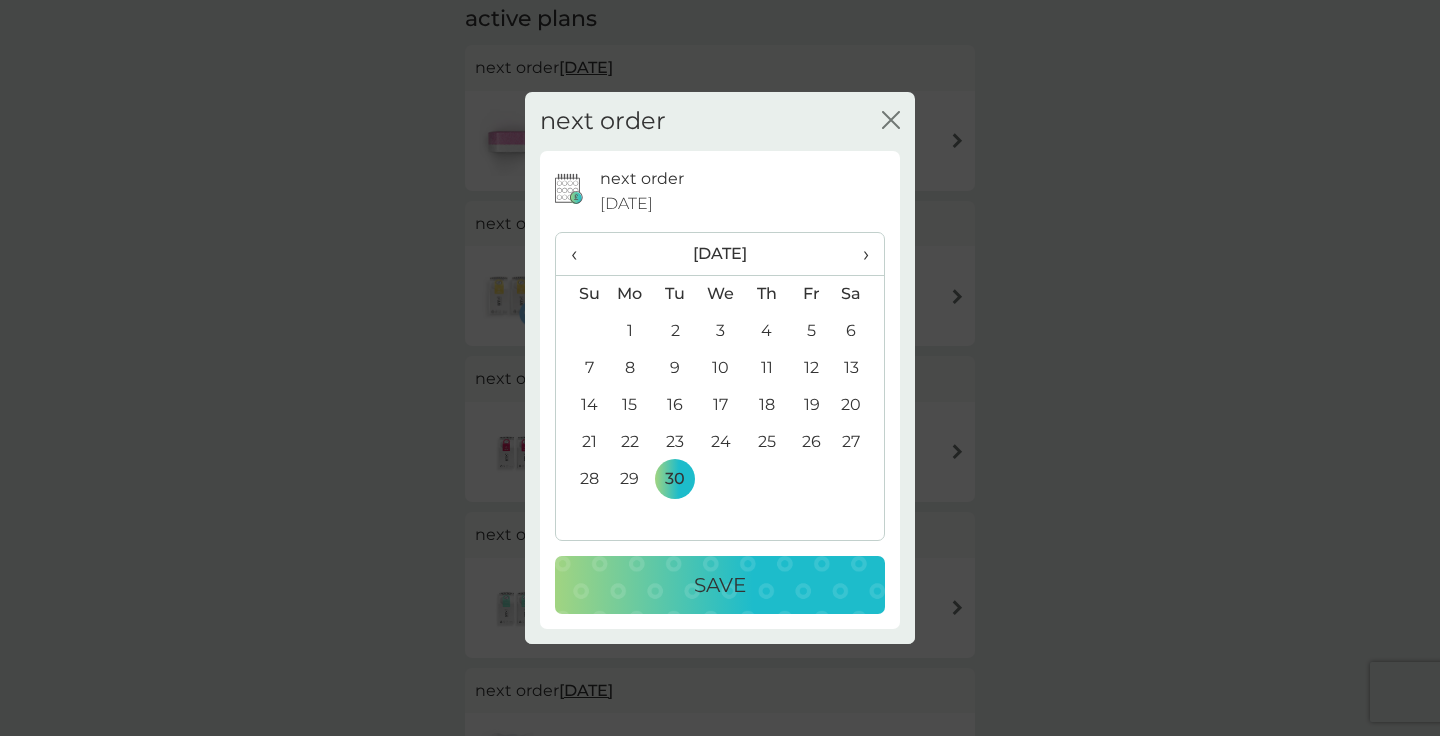 click on "Save" at bounding box center [720, 585] 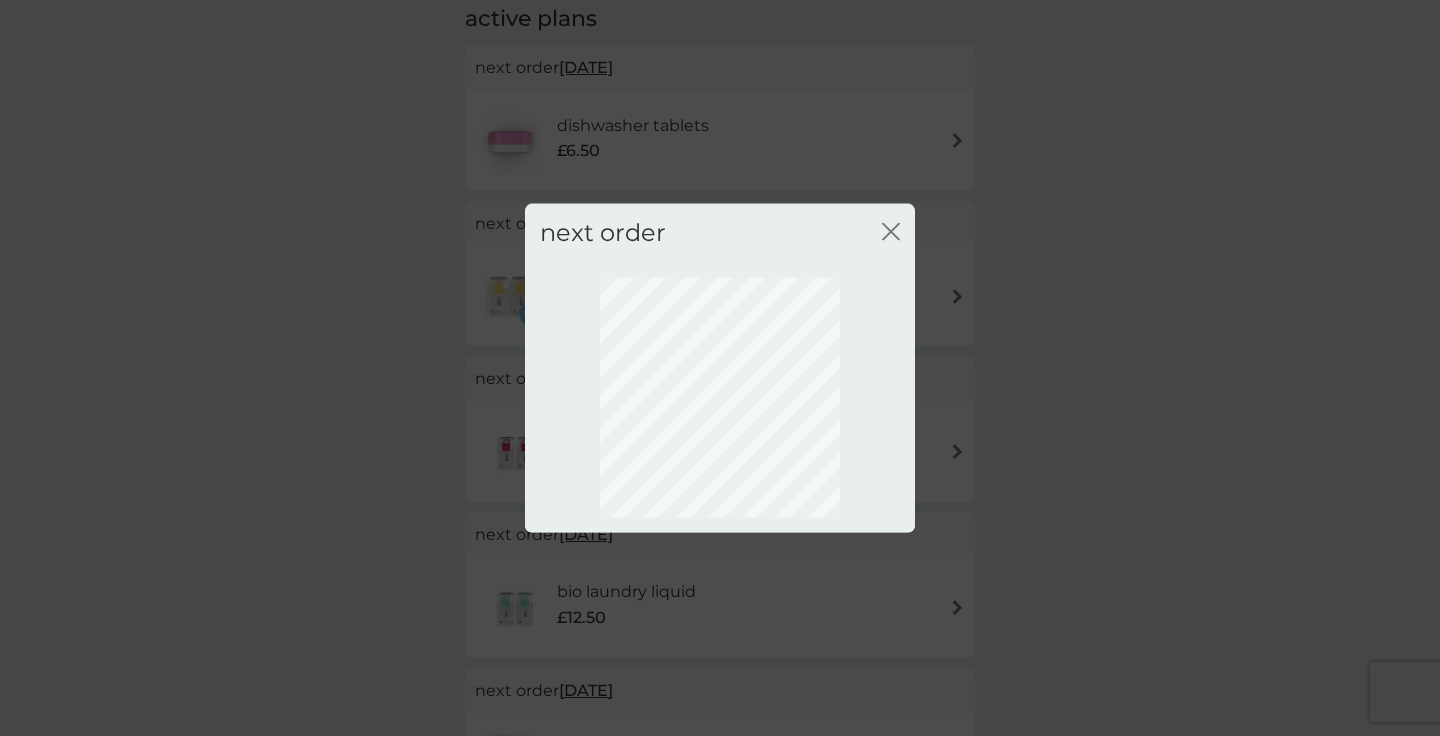 scroll, scrollTop: 101, scrollLeft: 0, axis: vertical 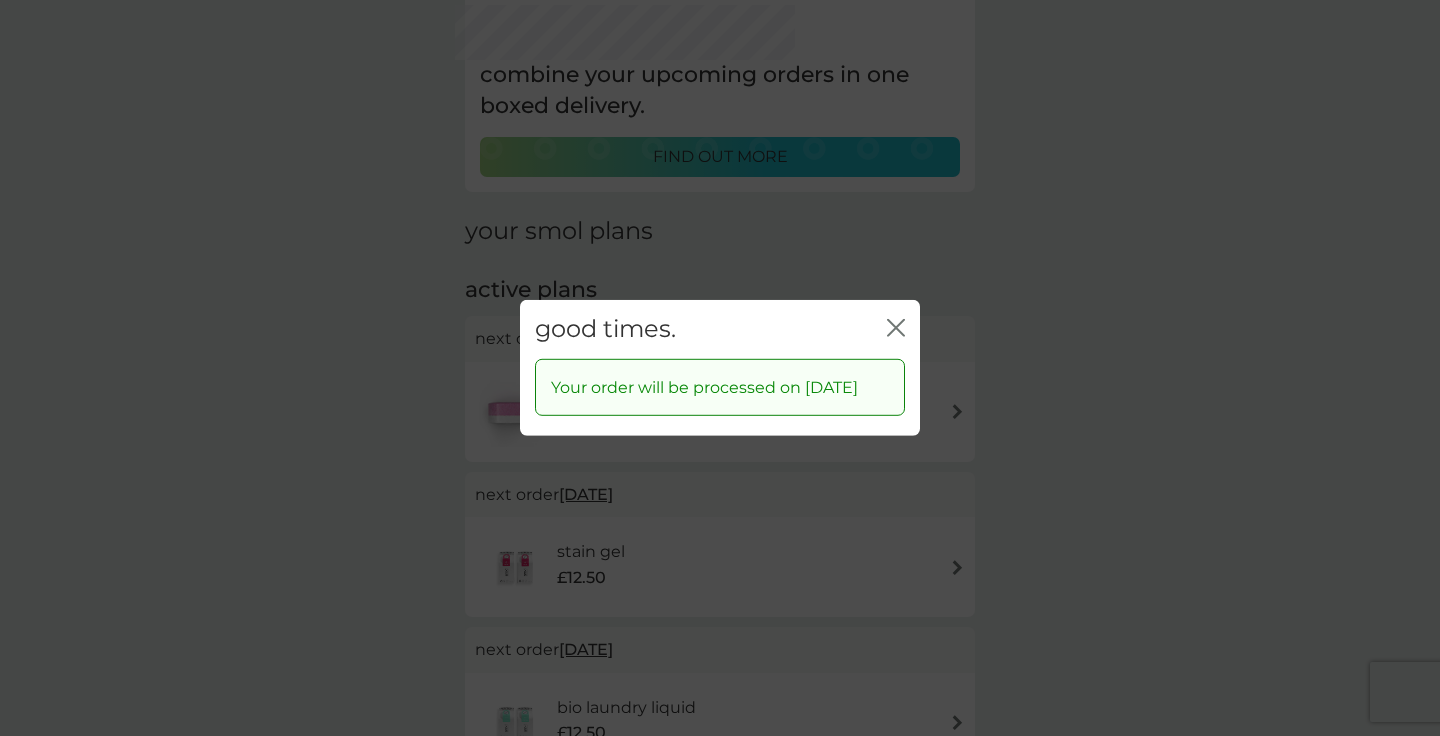 click on "good times. close" at bounding box center (720, 329) 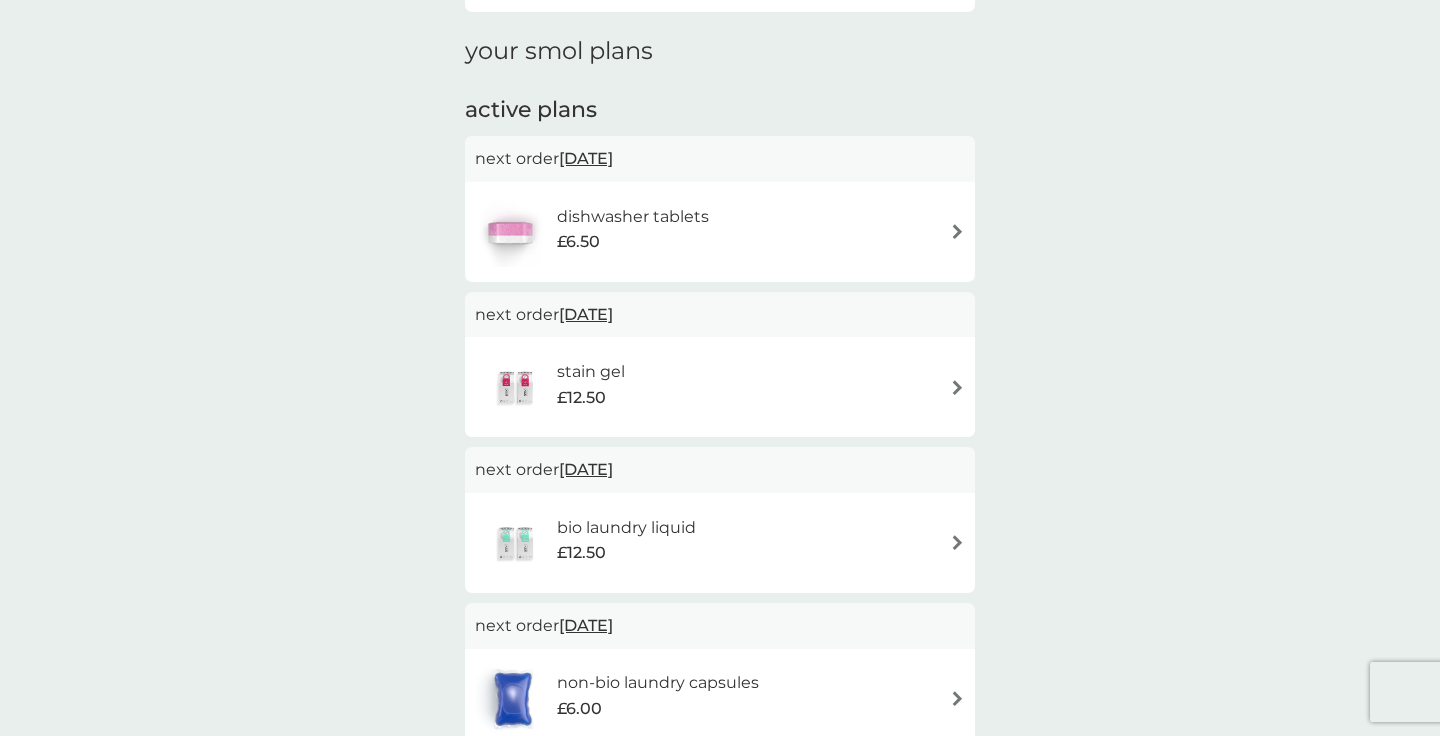 scroll, scrollTop: 282, scrollLeft: 0, axis: vertical 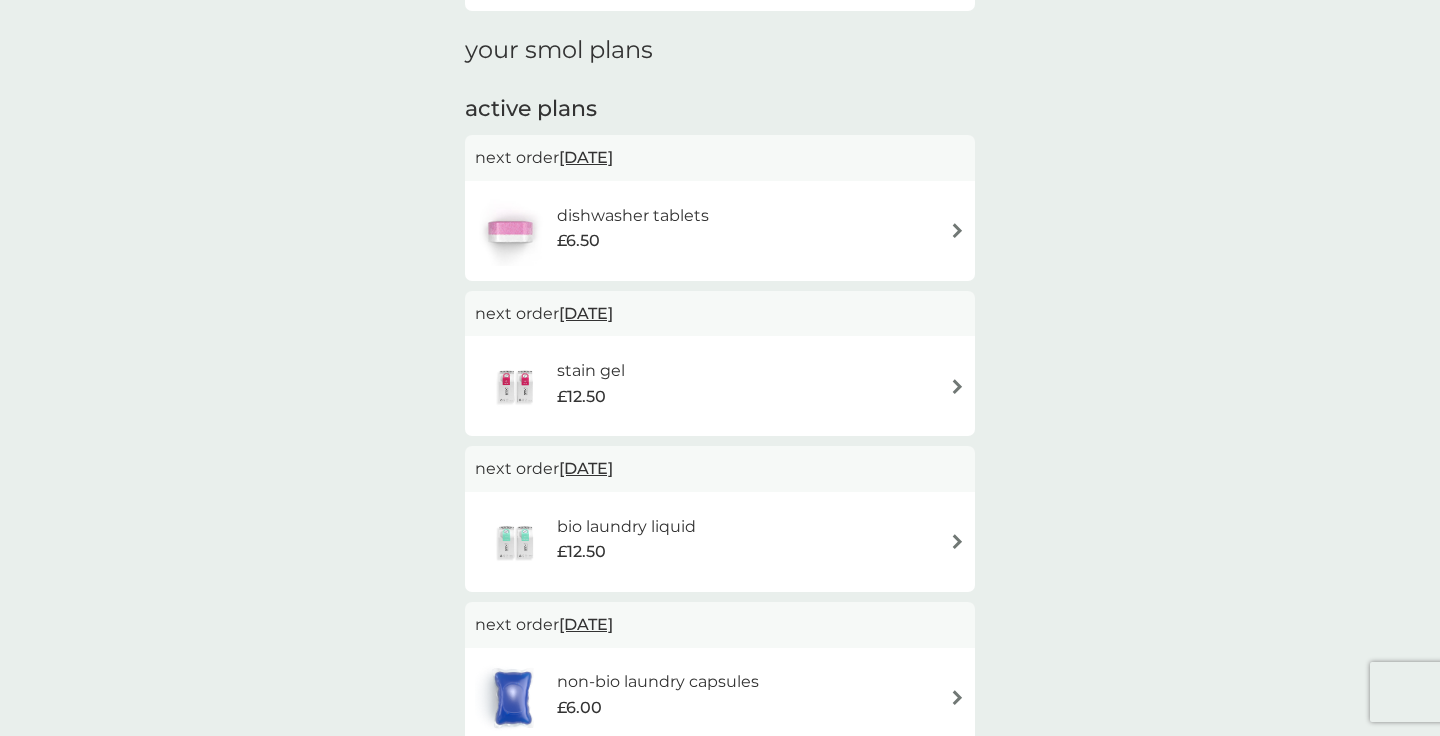 click on "stain gel £12.50" at bounding box center (720, 386) 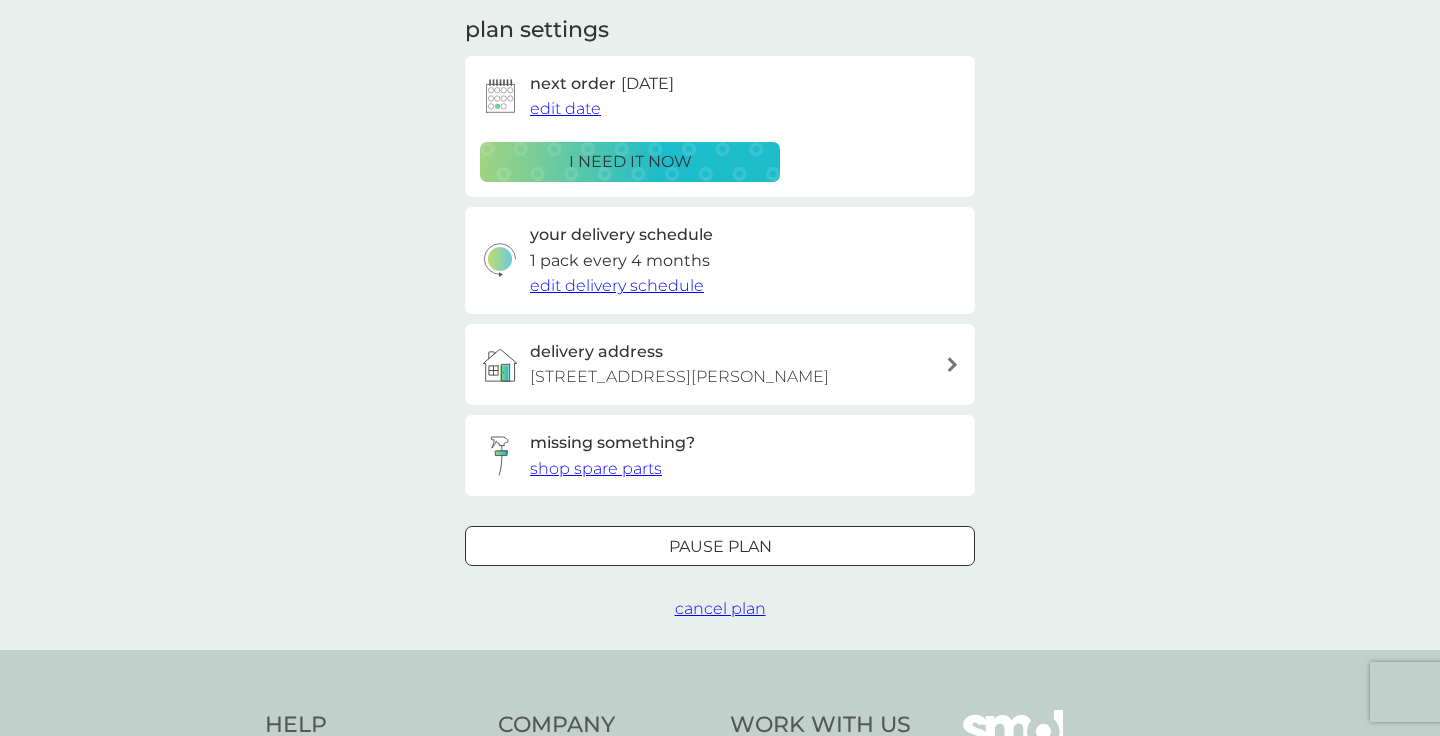 scroll, scrollTop: 0, scrollLeft: 0, axis: both 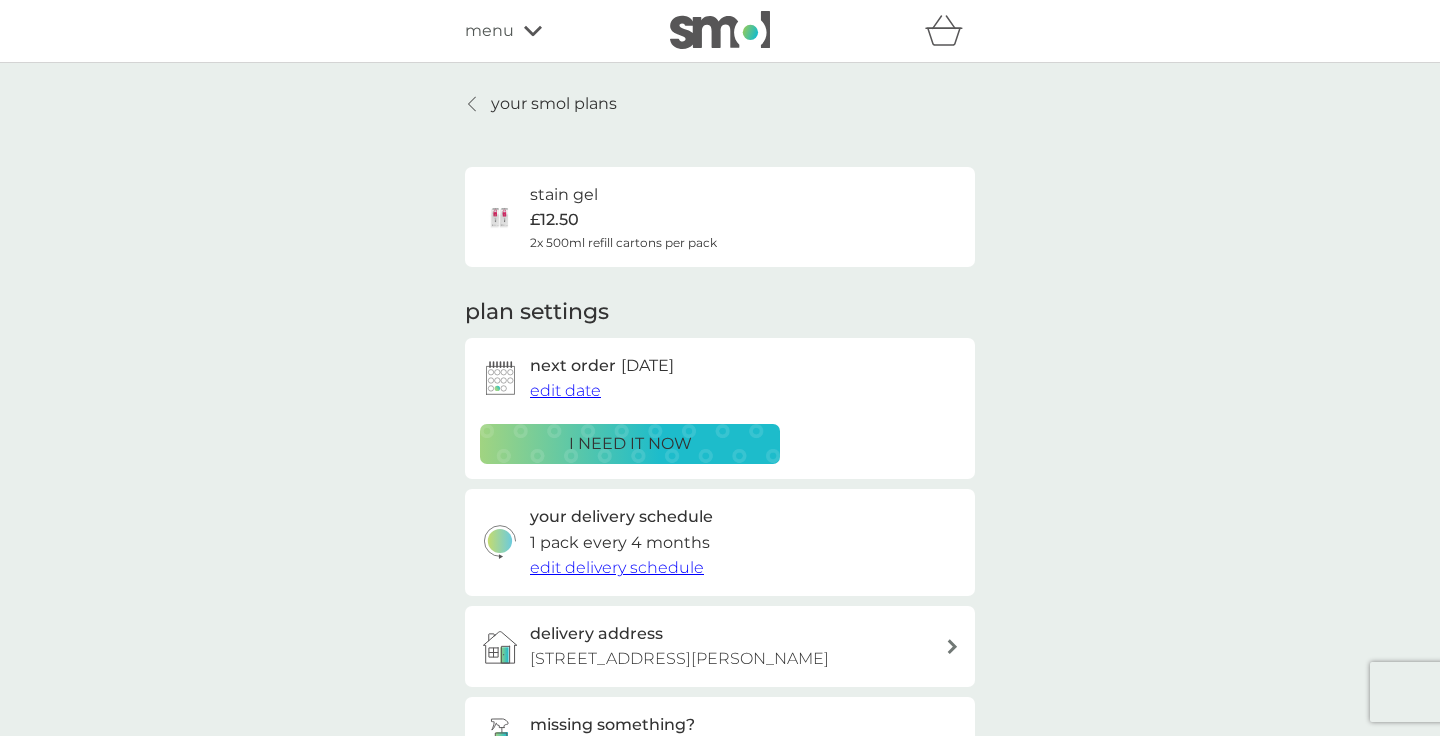 click 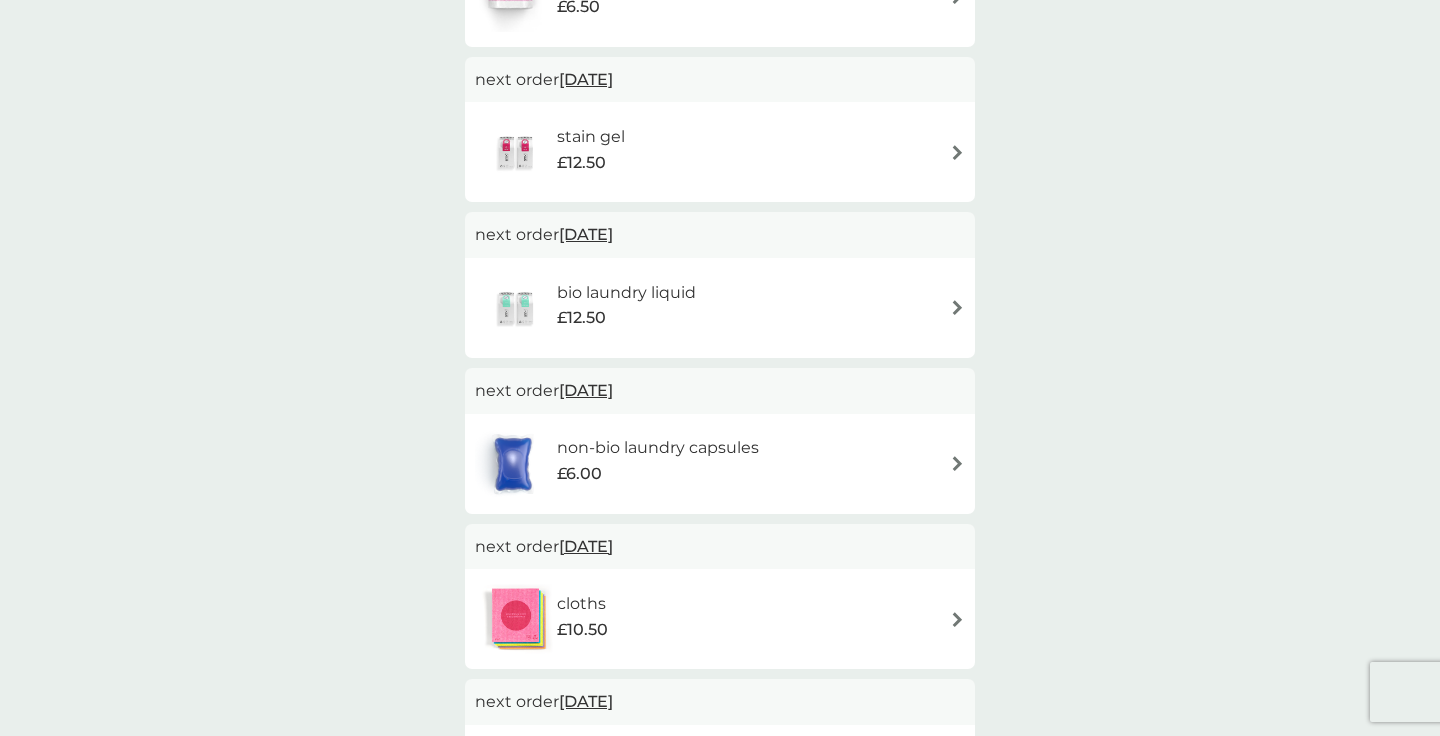 scroll, scrollTop: 515, scrollLeft: 0, axis: vertical 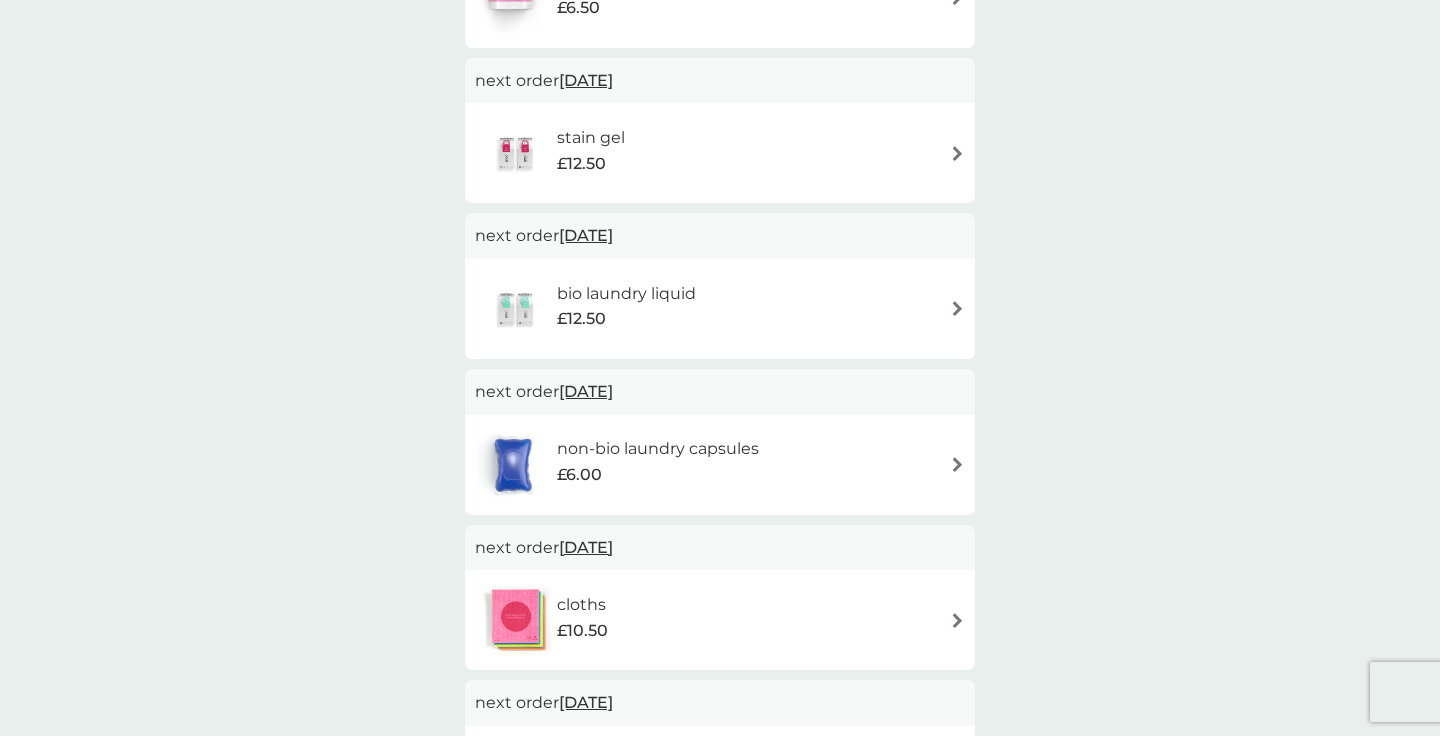 click on "[DATE]" at bounding box center [586, 235] 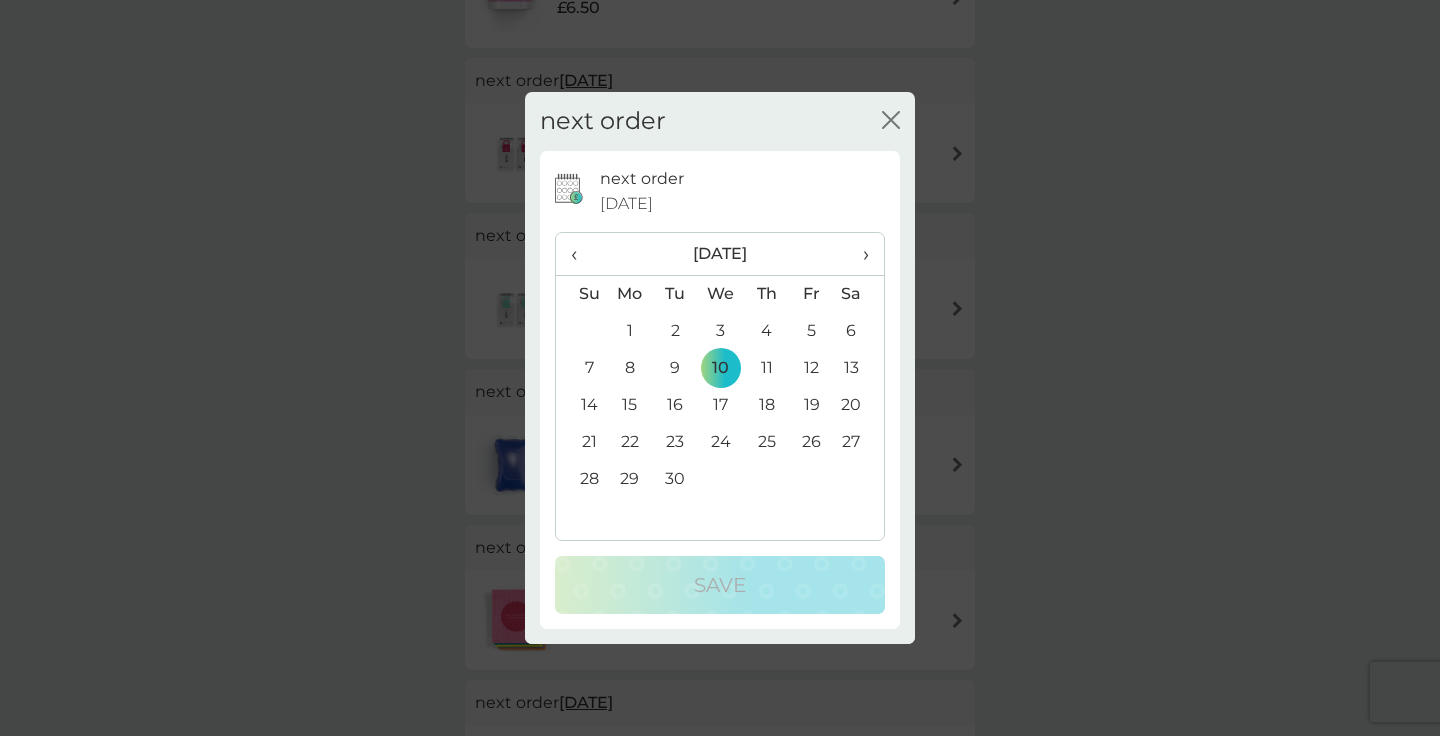 click on "›" at bounding box center [859, 254] 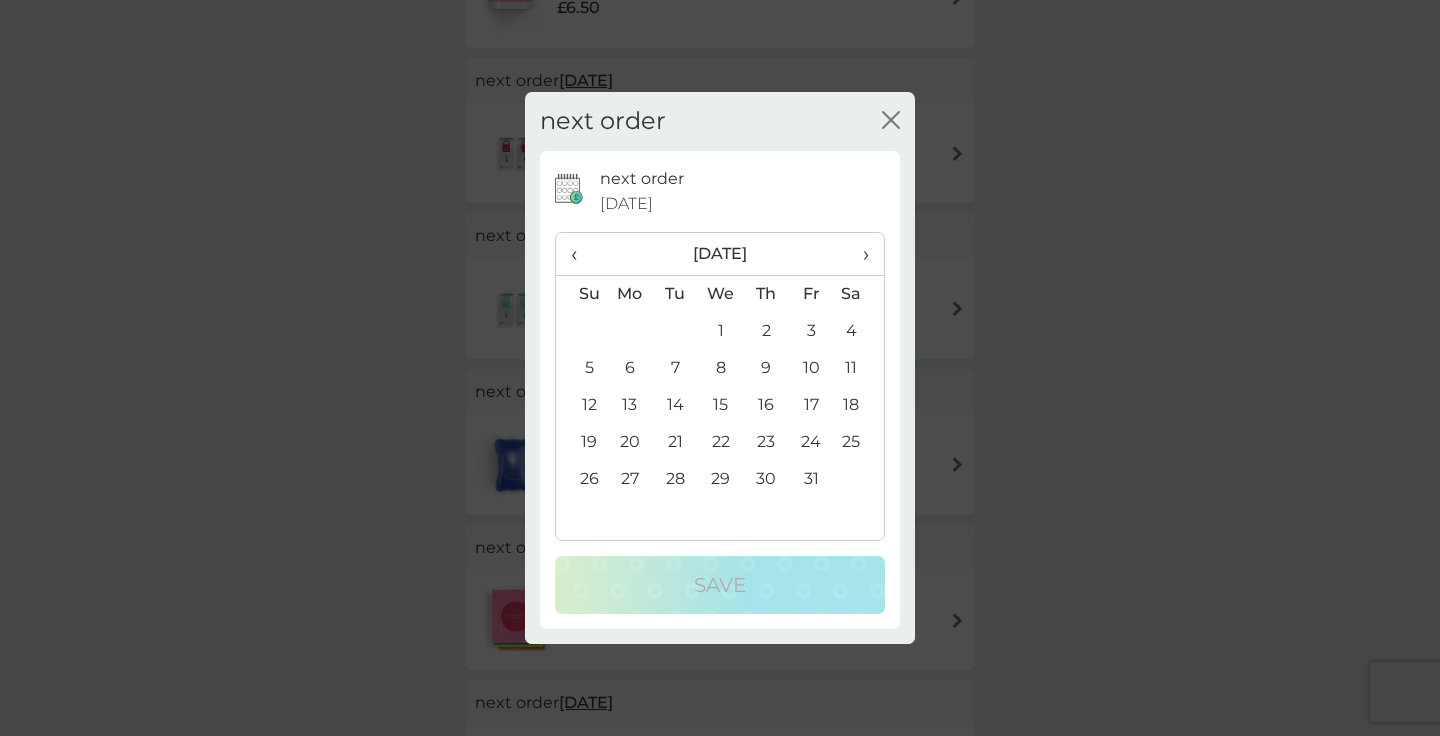click on "‹" at bounding box center (581, 254) 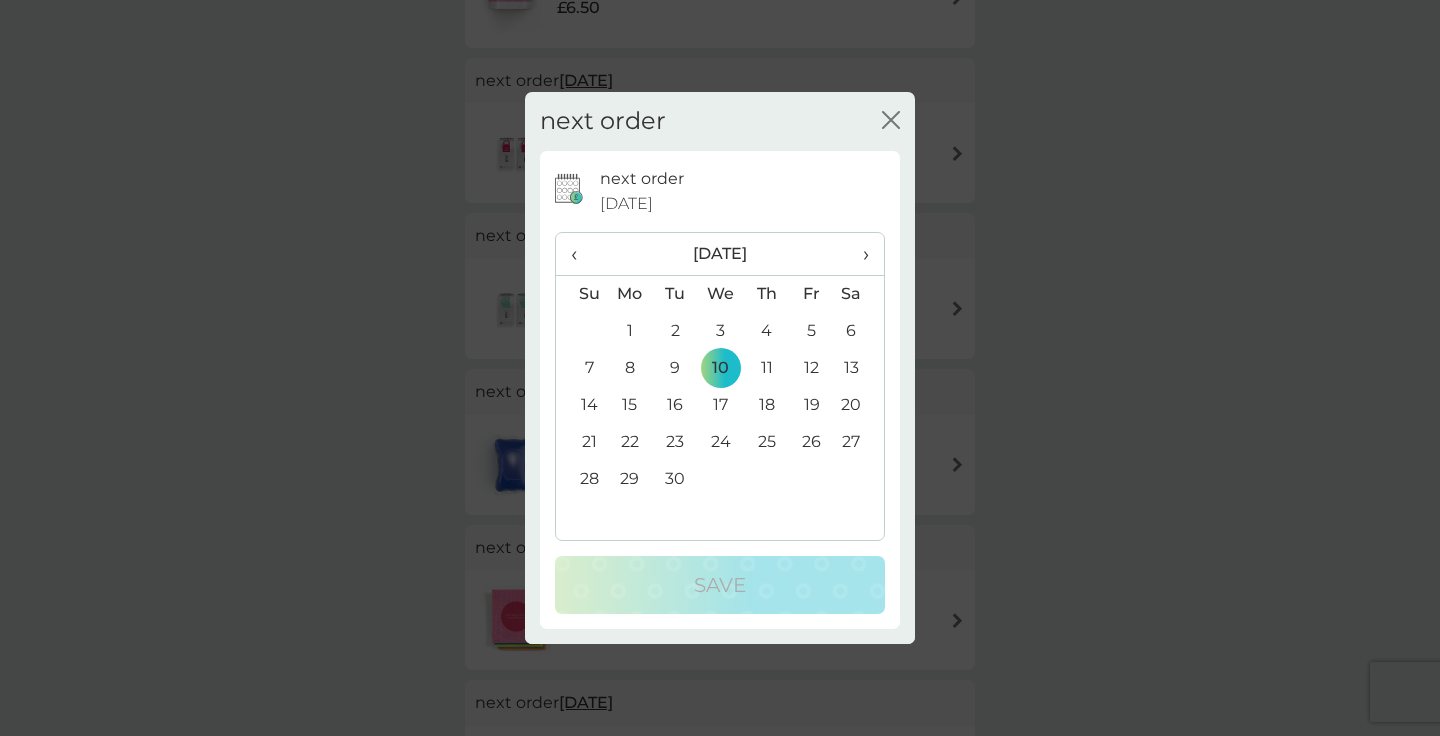 click on "25" at bounding box center [766, 442] 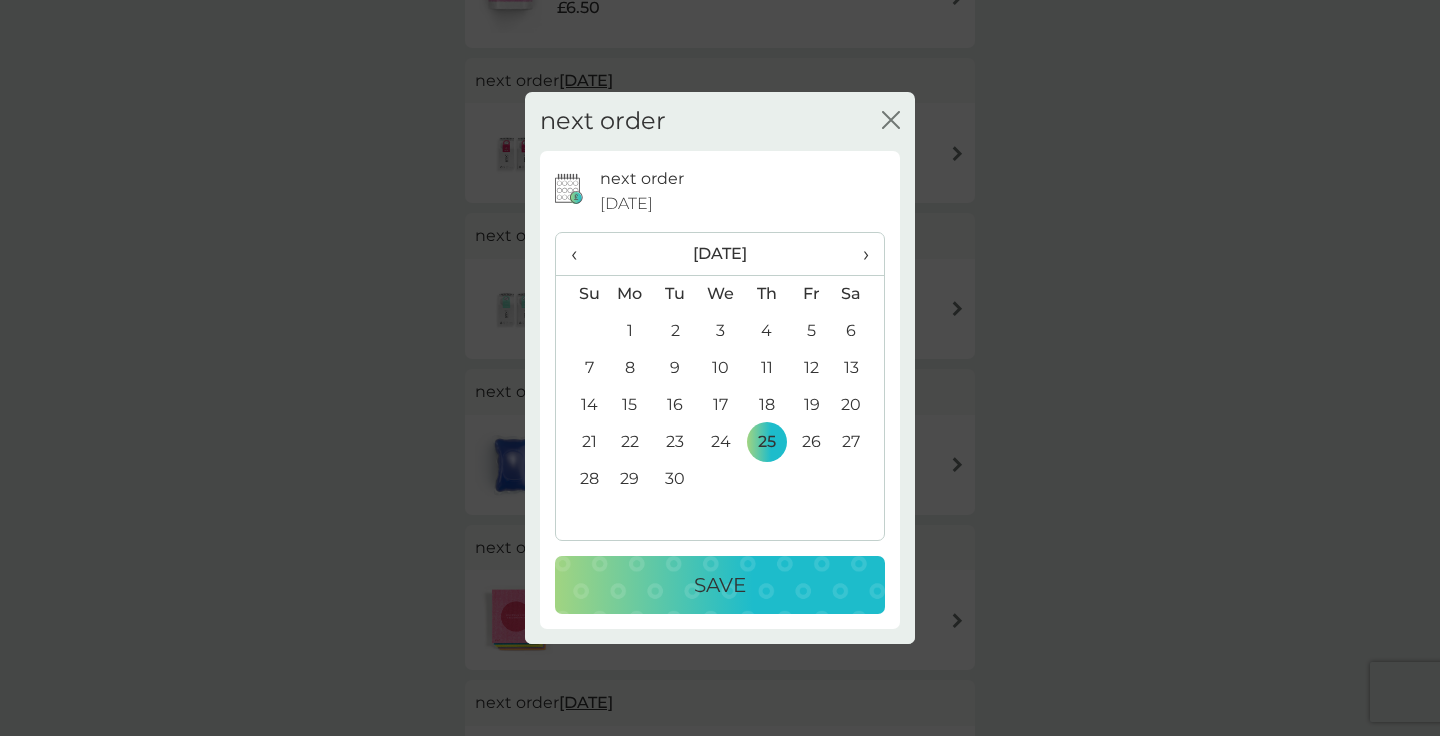 click on "Save" at bounding box center [720, 585] 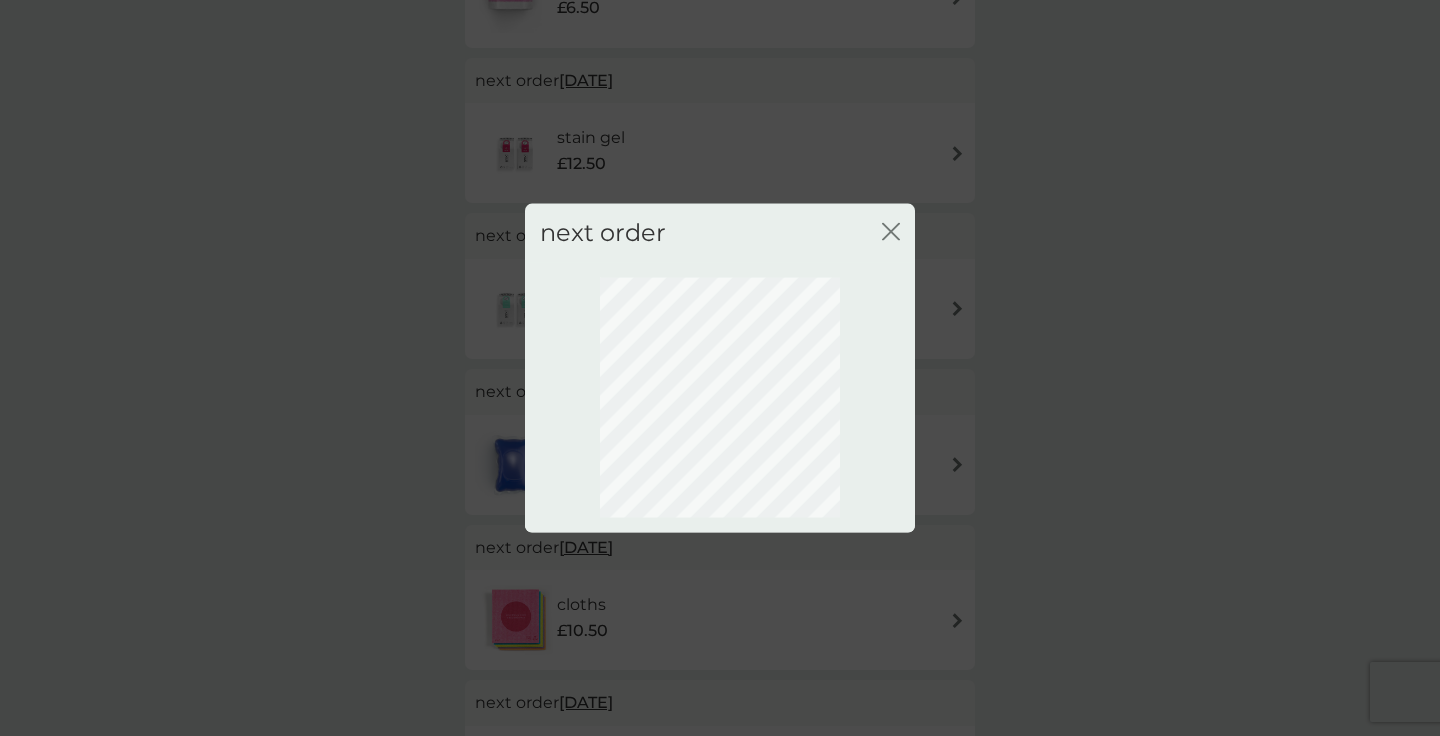 scroll, scrollTop: 101, scrollLeft: 0, axis: vertical 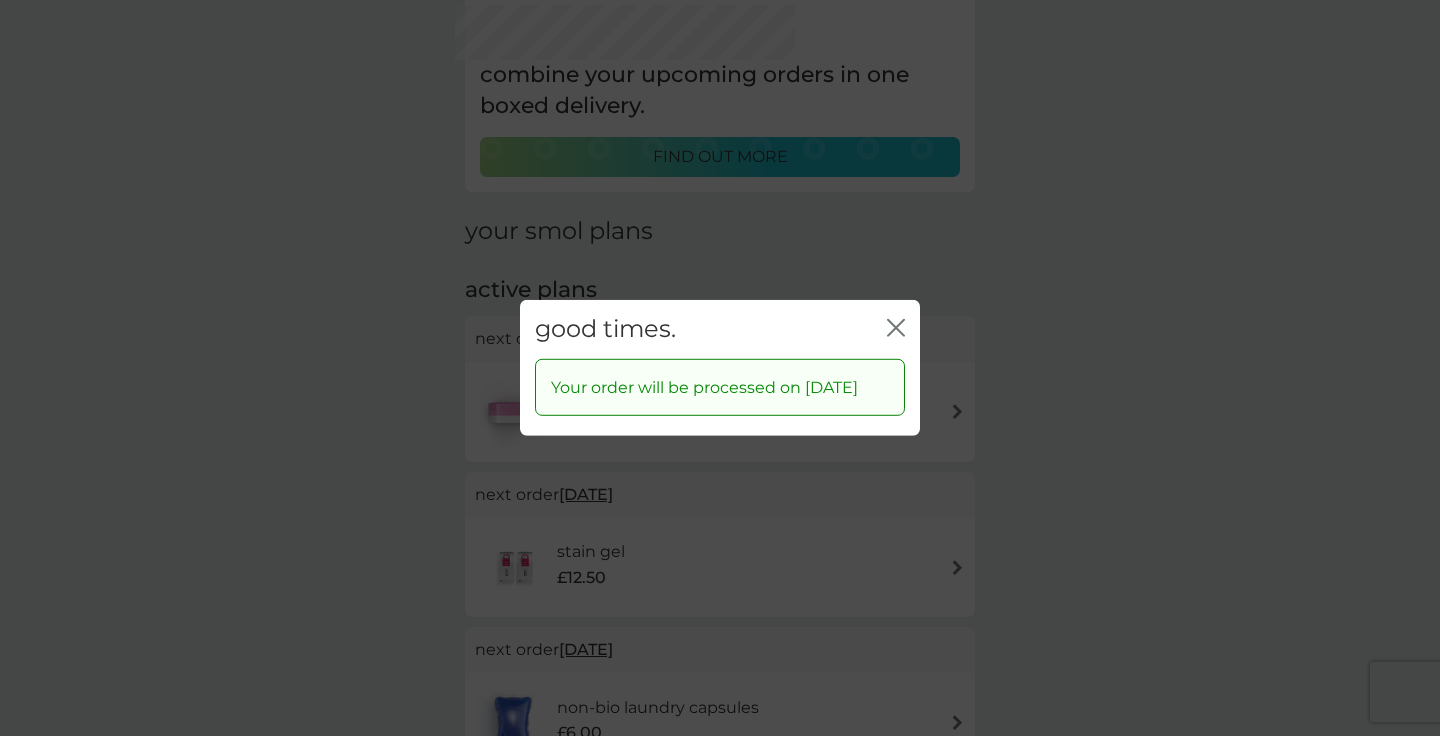 click 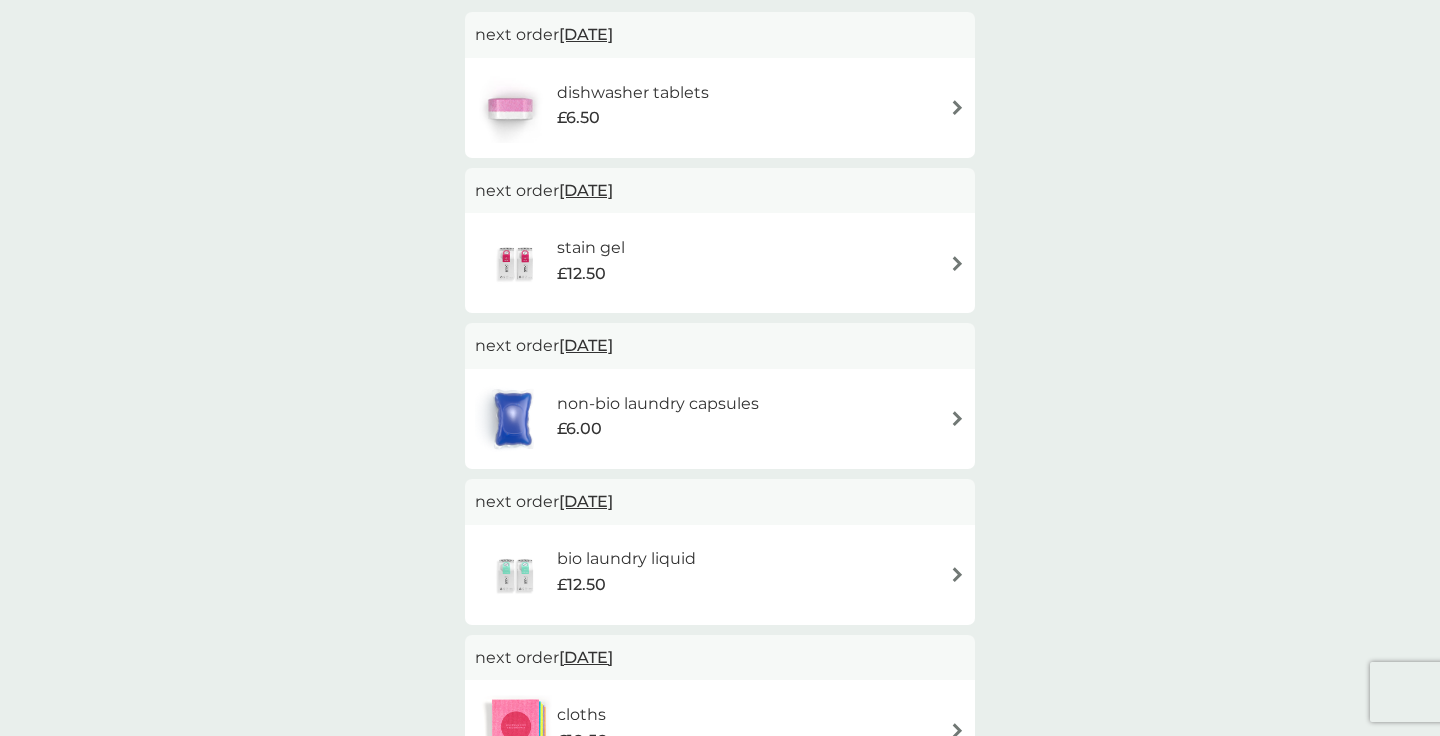 scroll, scrollTop: 405, scrollLeft: 0, axis: vertical 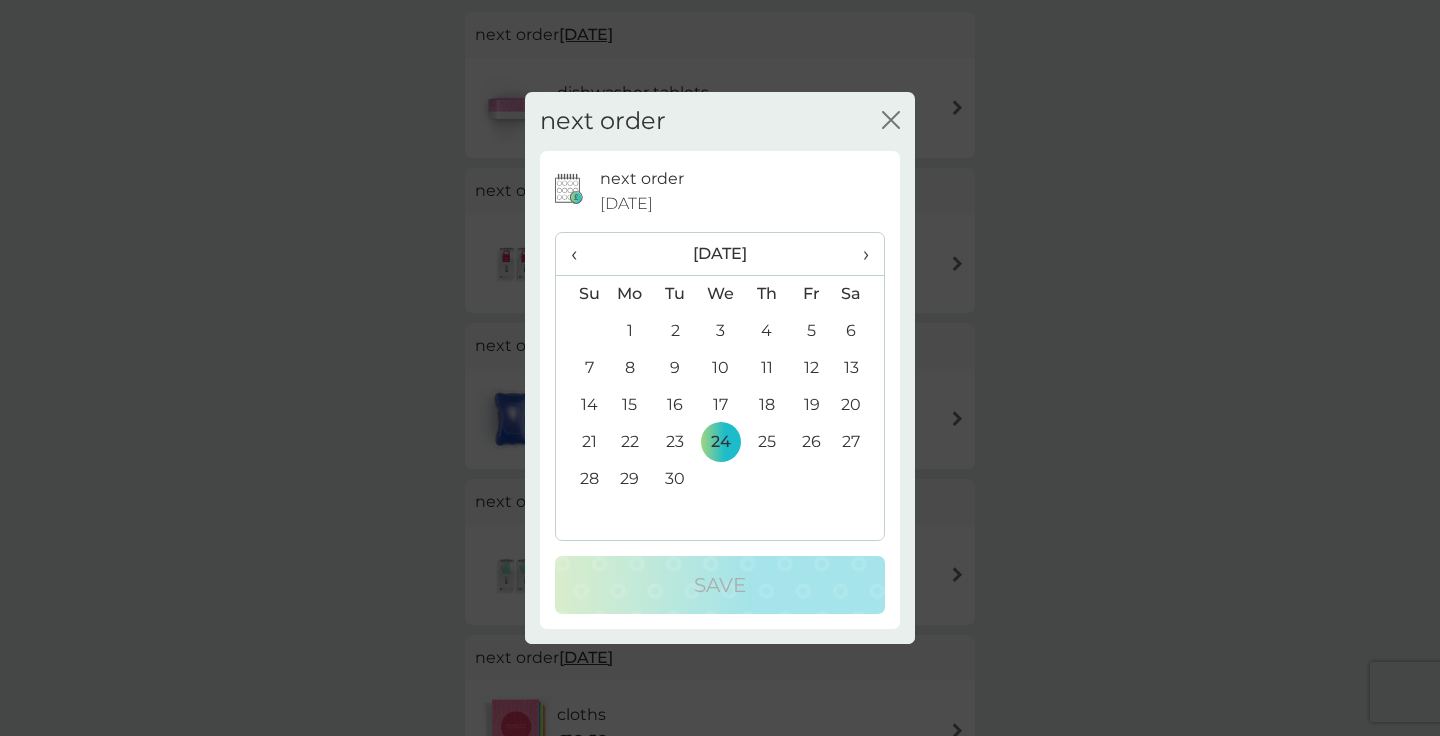 click on "close" 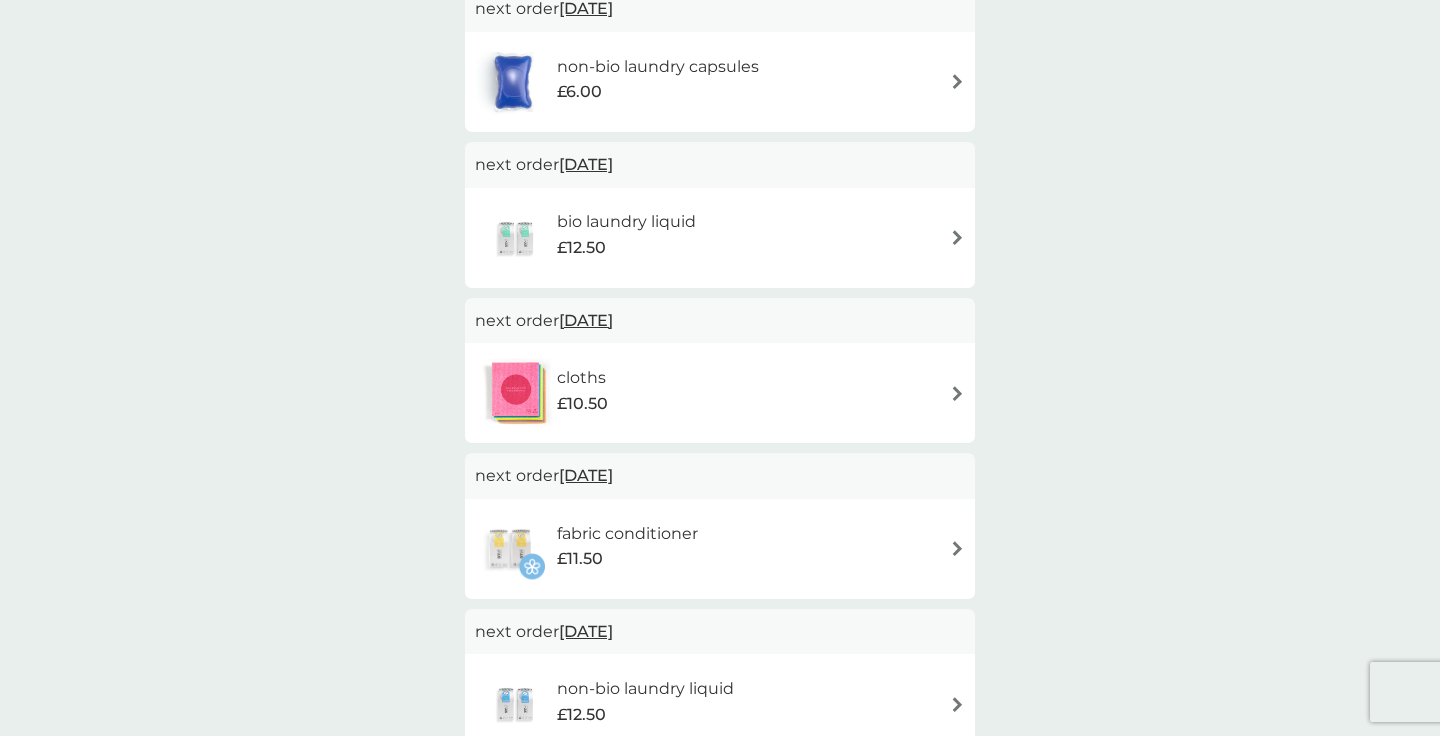 scroll, scrollTop: 742, scrollLeft: 0, axis: vertical 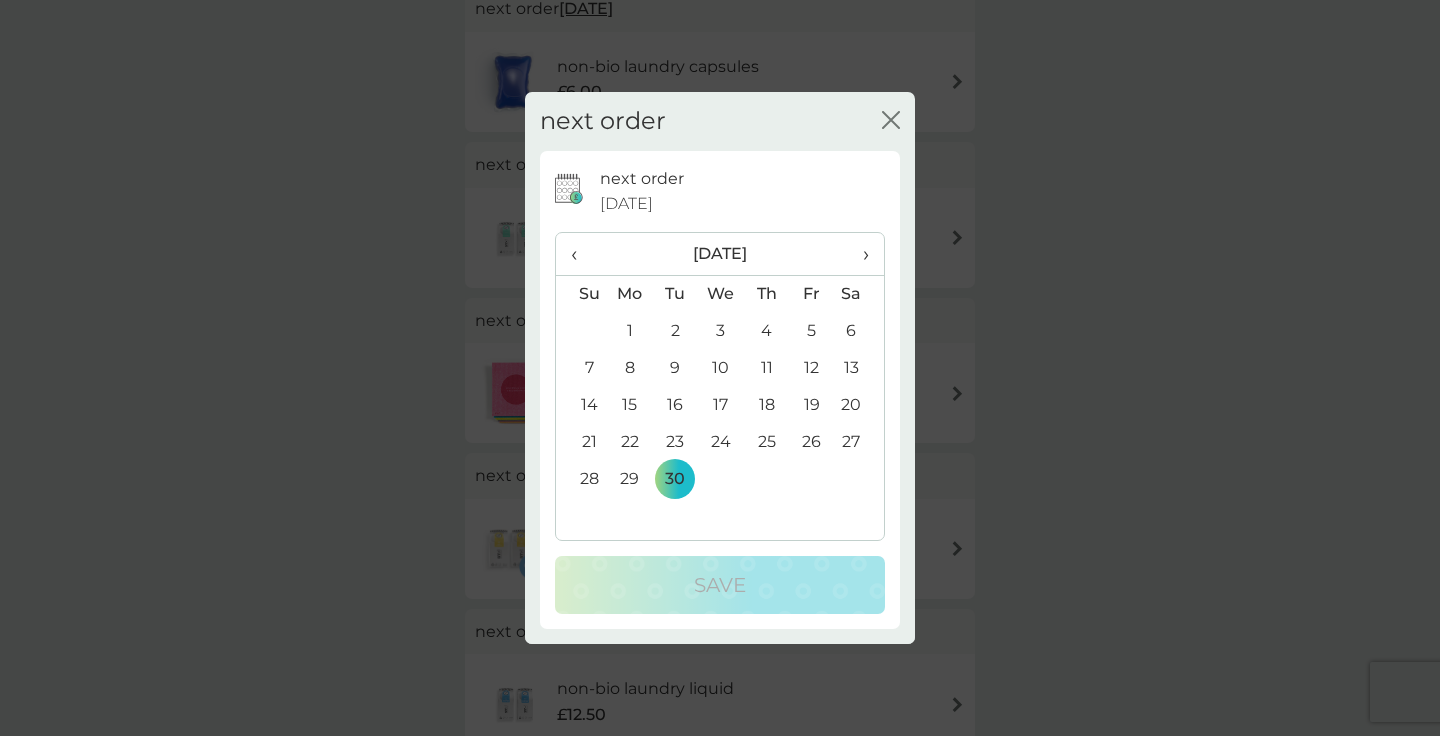click on "›" at bounding box center [859, 254] 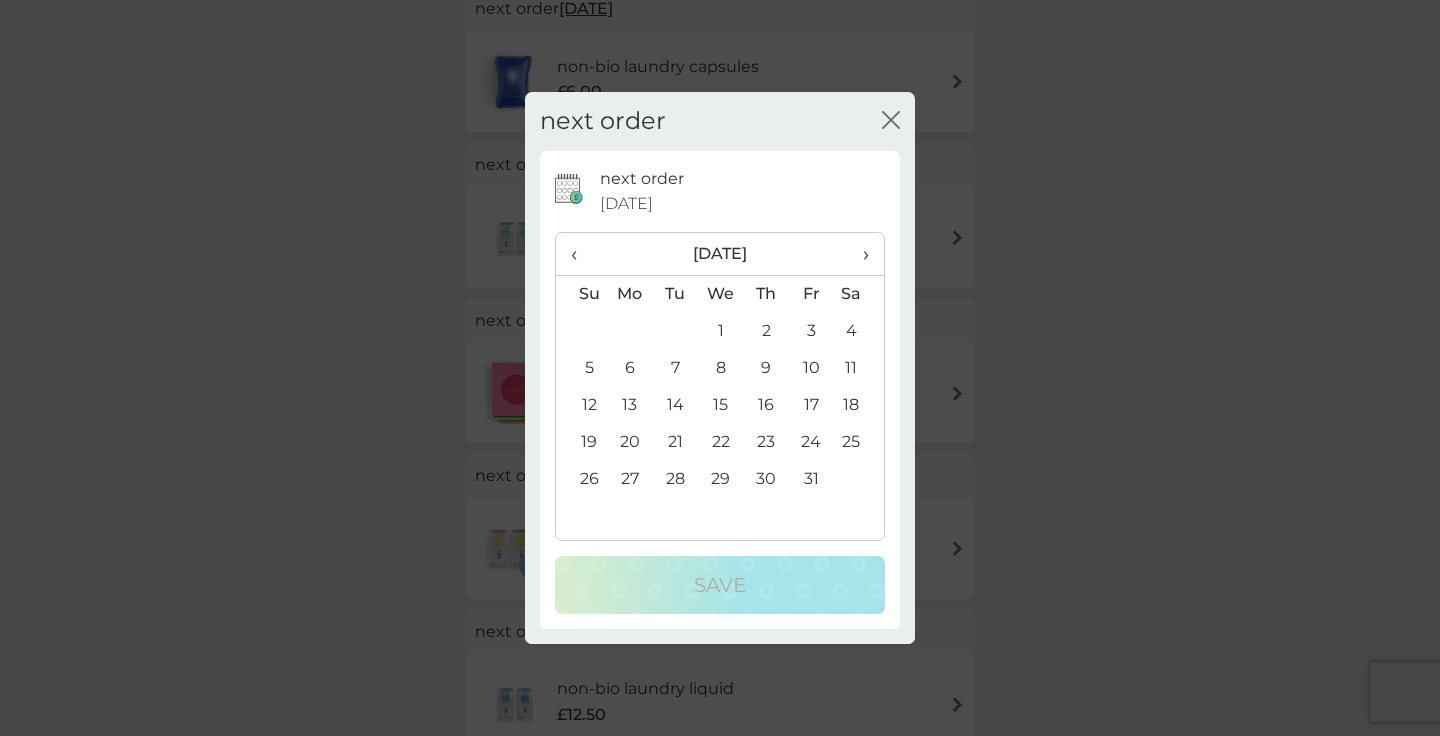 click on "›" at bounding box center [859, 254] 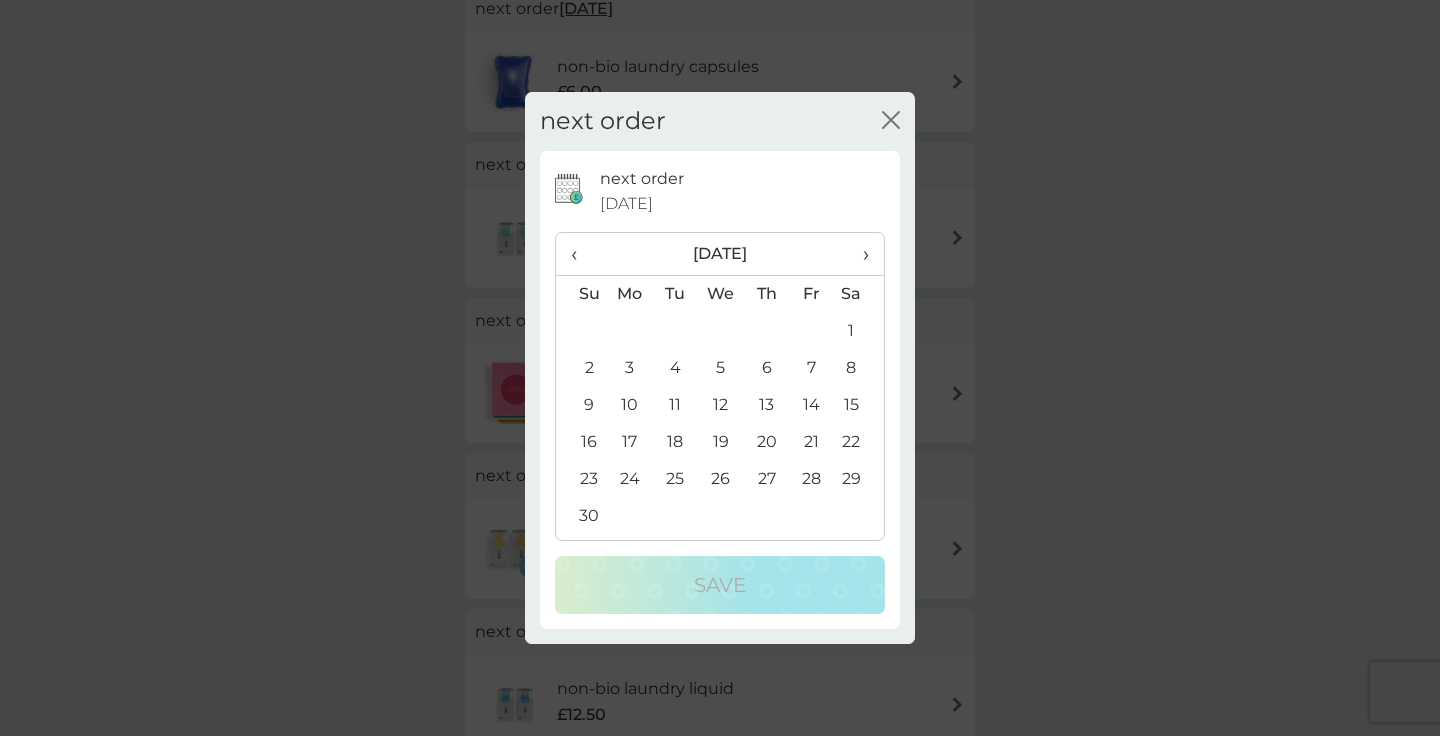 click on "30" at bounding box center (581, 516) 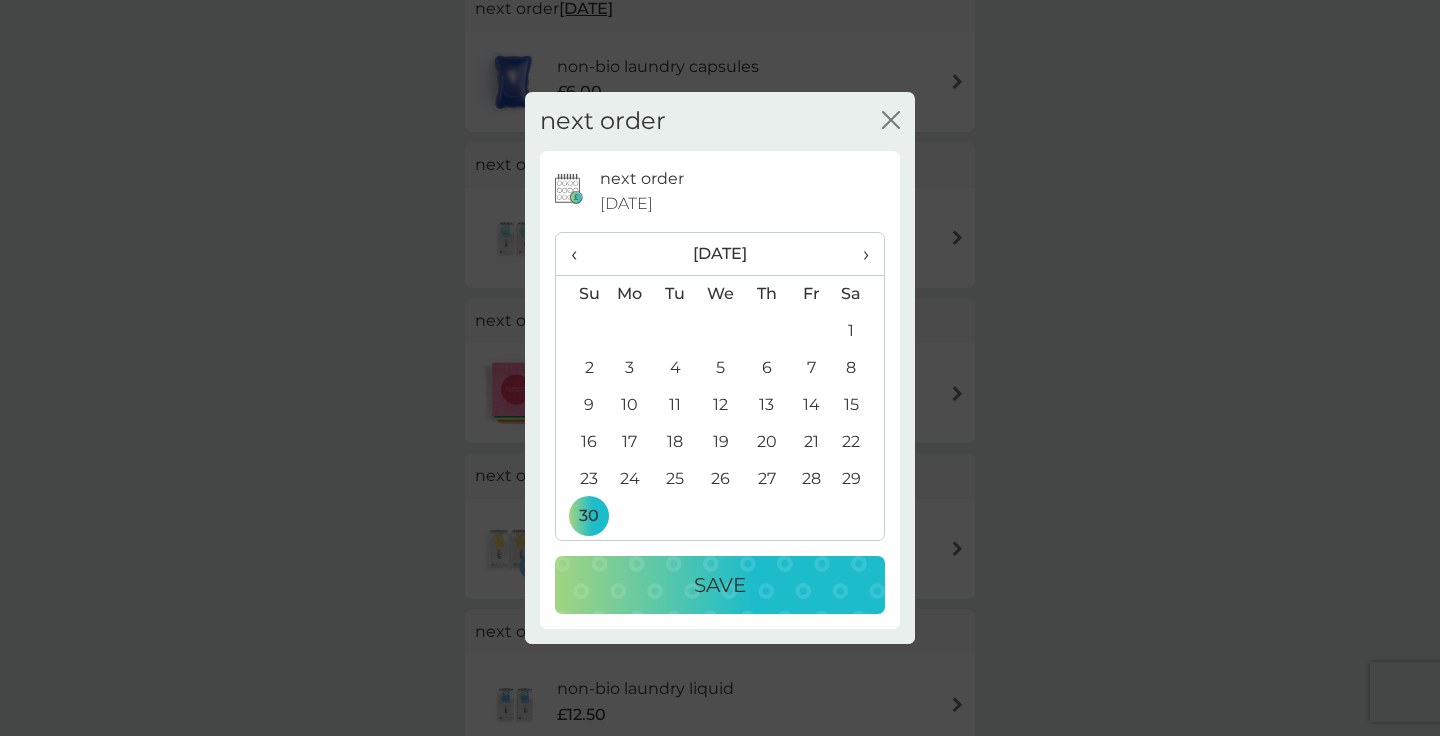 click on "Save" at bounding box center [720, 585] 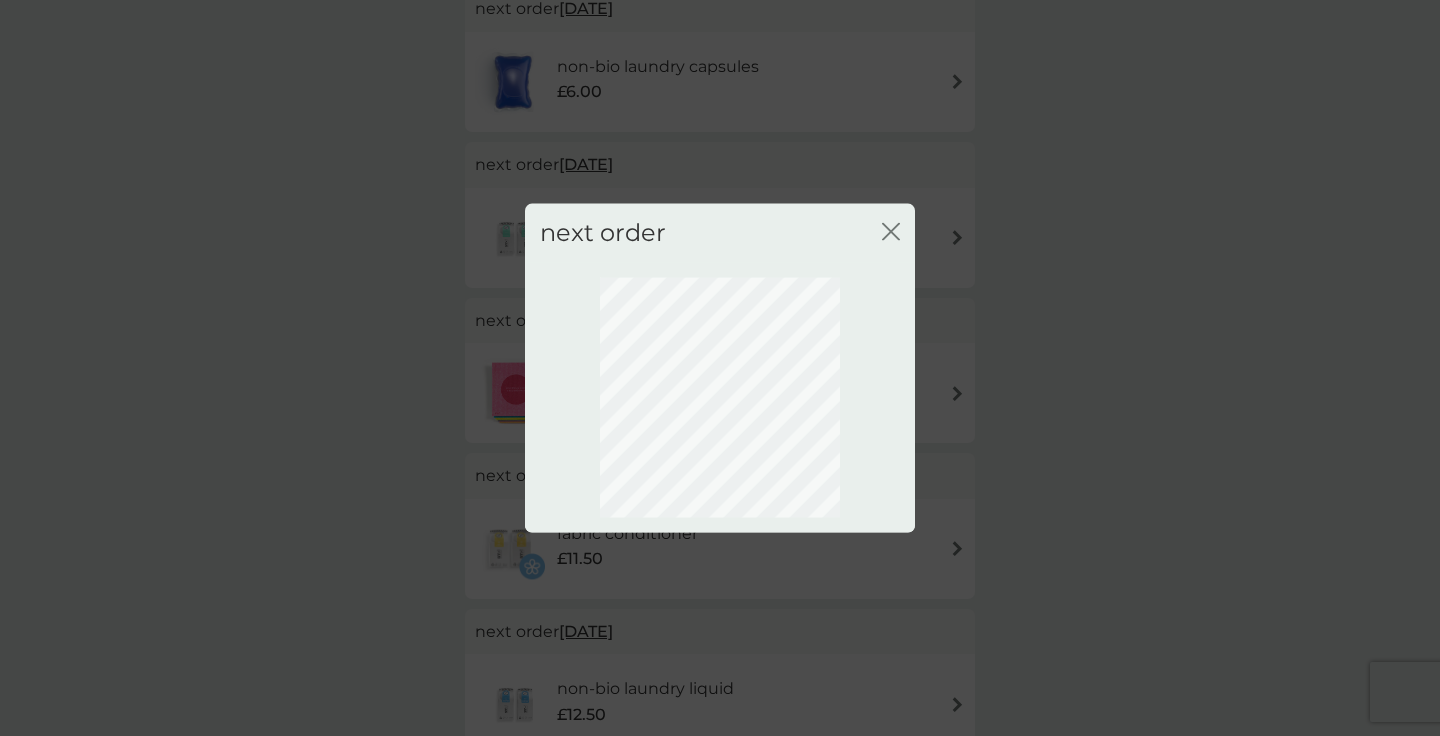 scroll, scrollTop: 101, scrollLeft: 0, axis: vertical 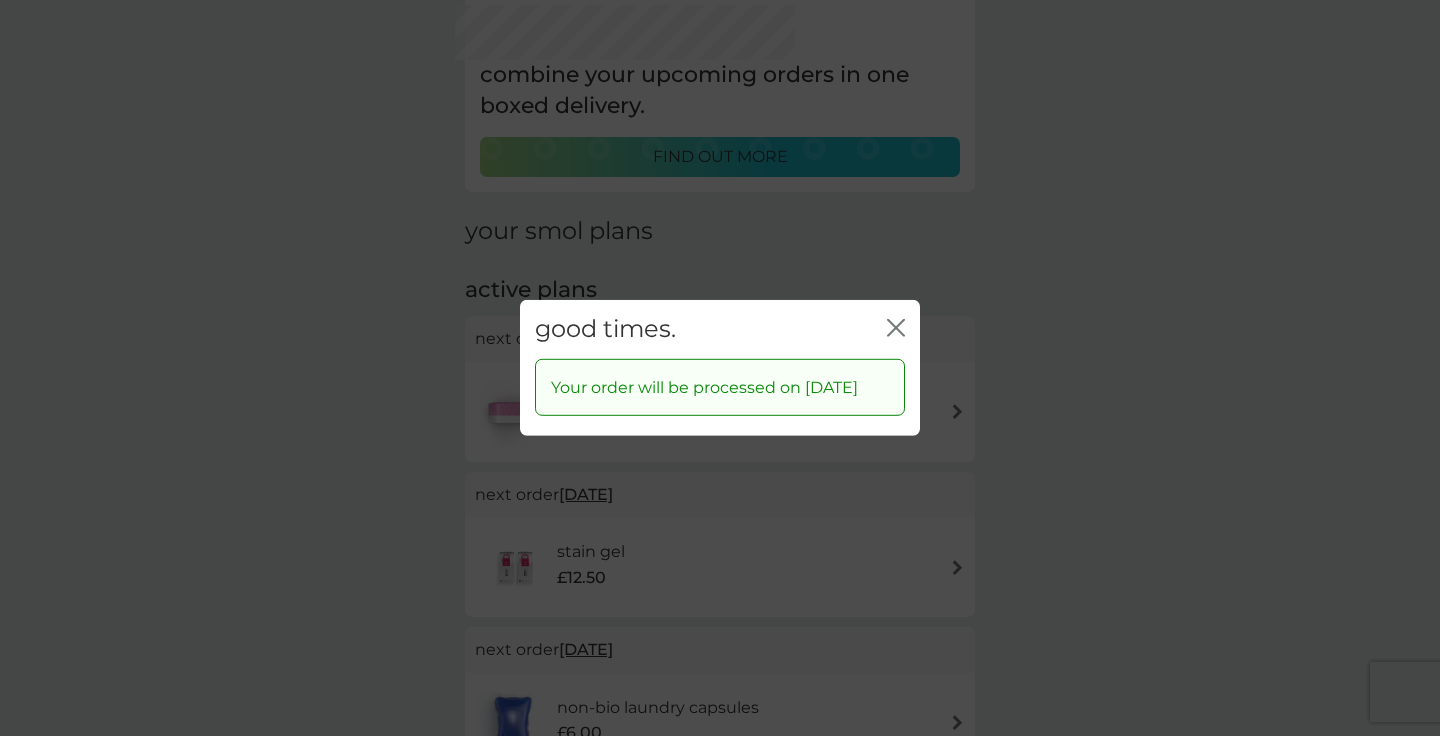 click on "good times. close" at bounding box center [720, 329] 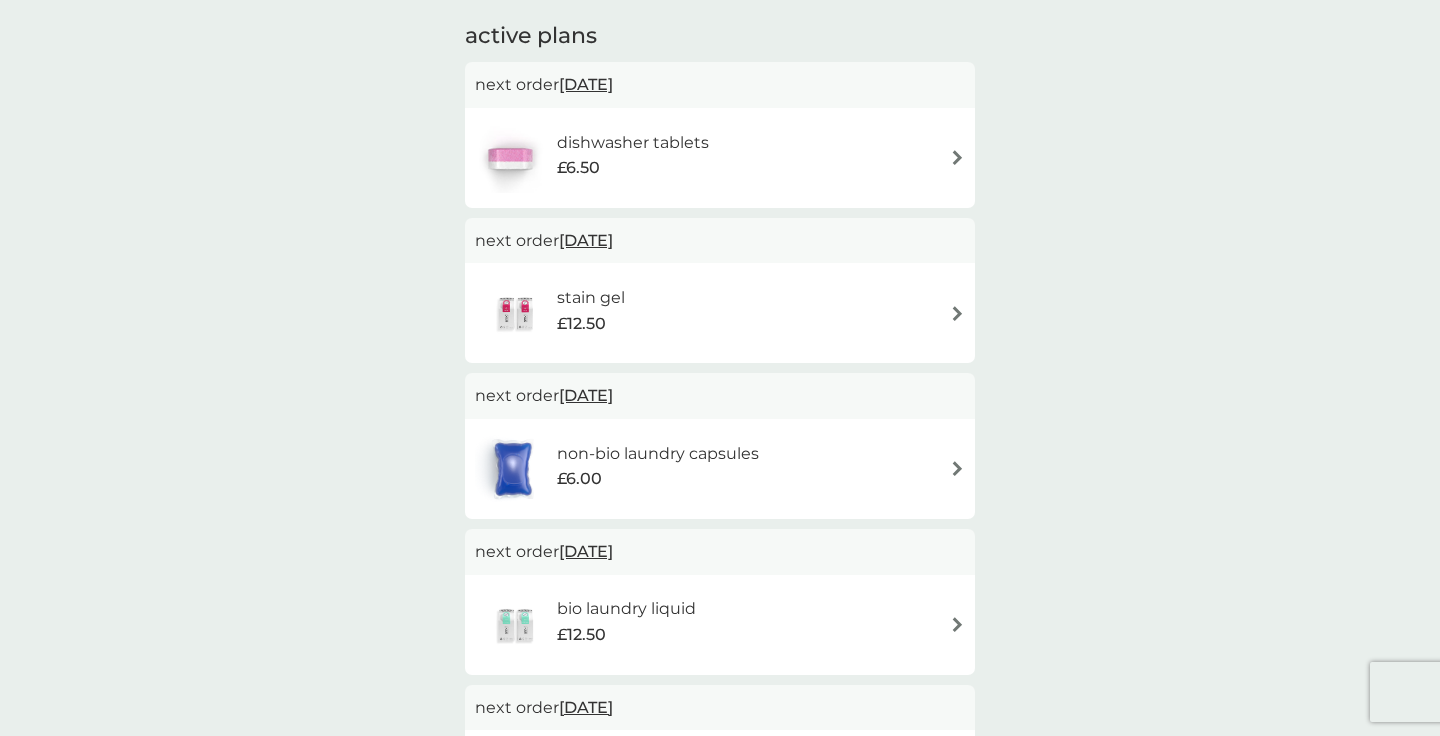 scroll, scrollTop: 359, scrollLeft: 0, axis: vertical 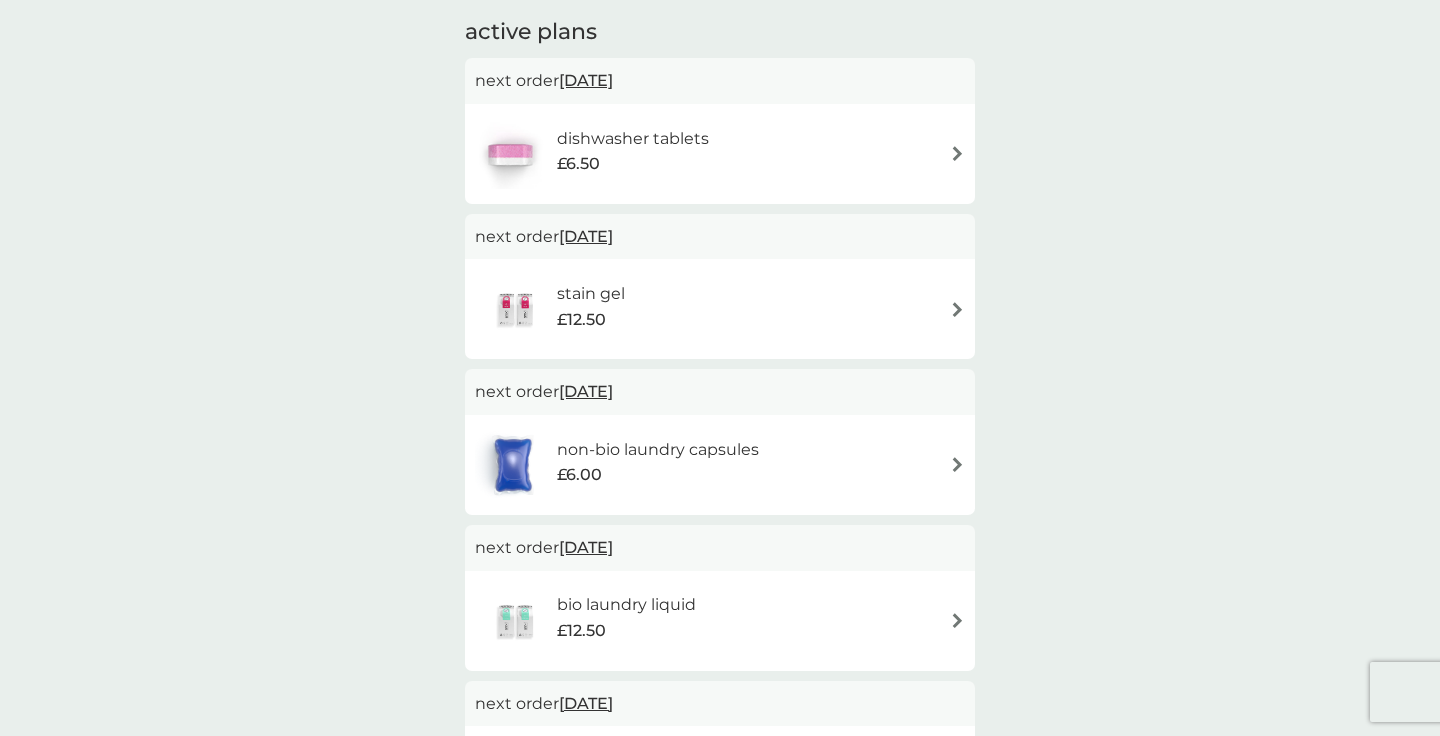 click on "[DATE]" at bounding box center [586, 391] 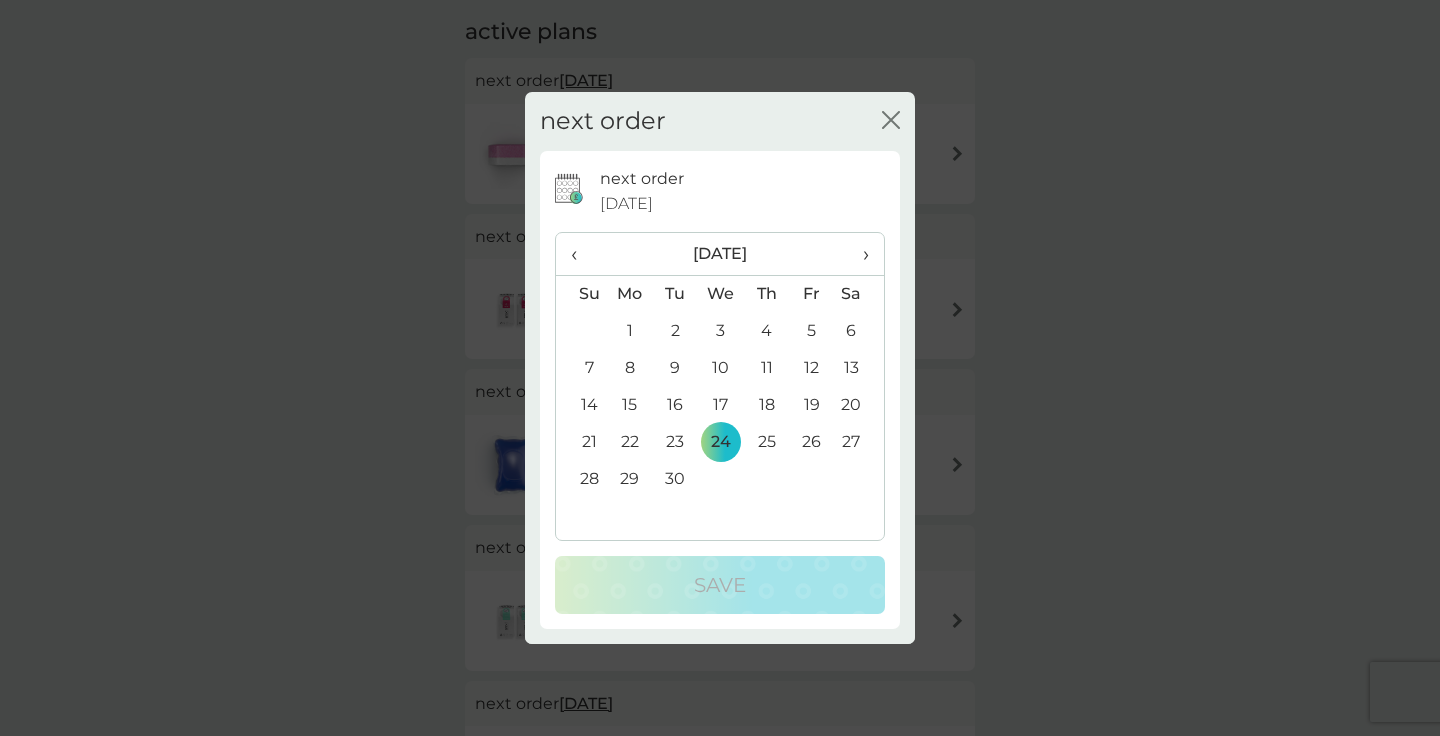click 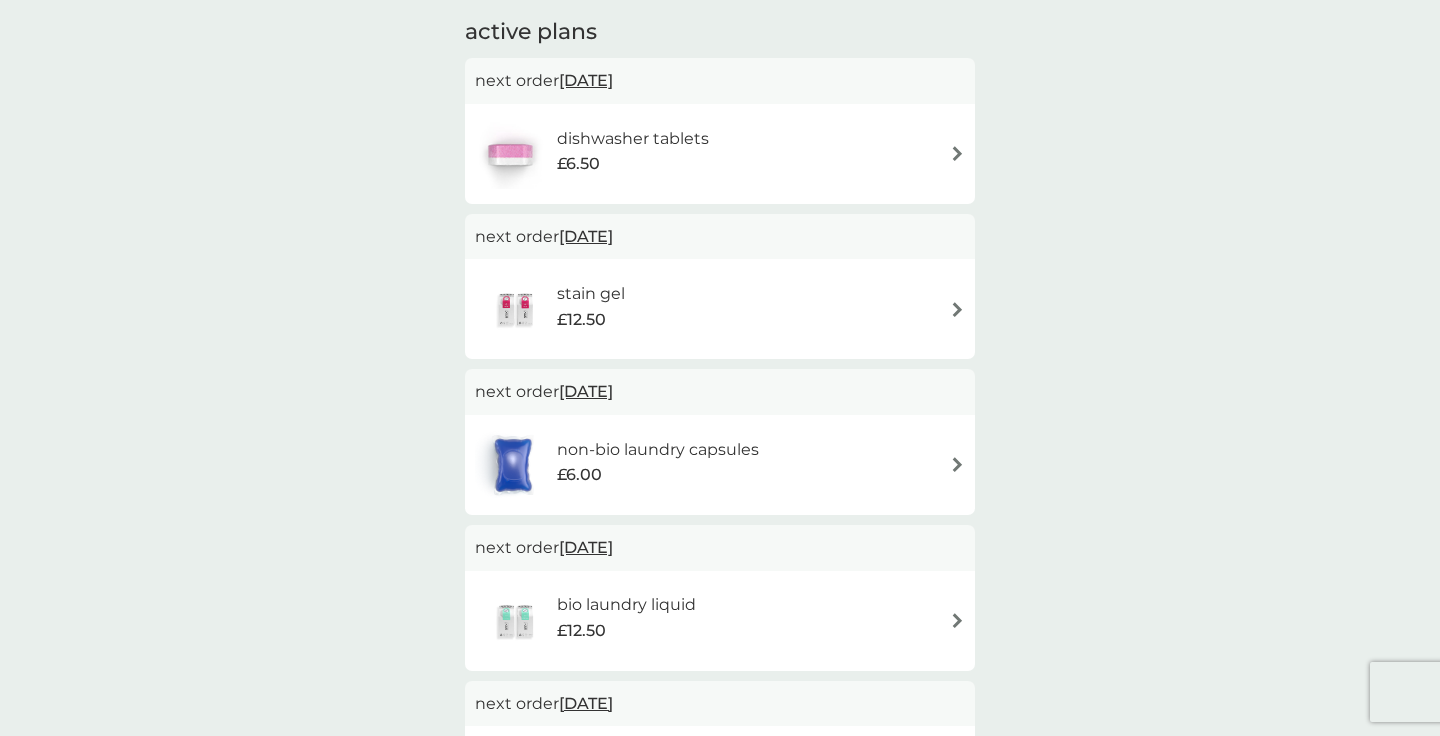 click on "[DATE]" at bounding box center [586, 391] 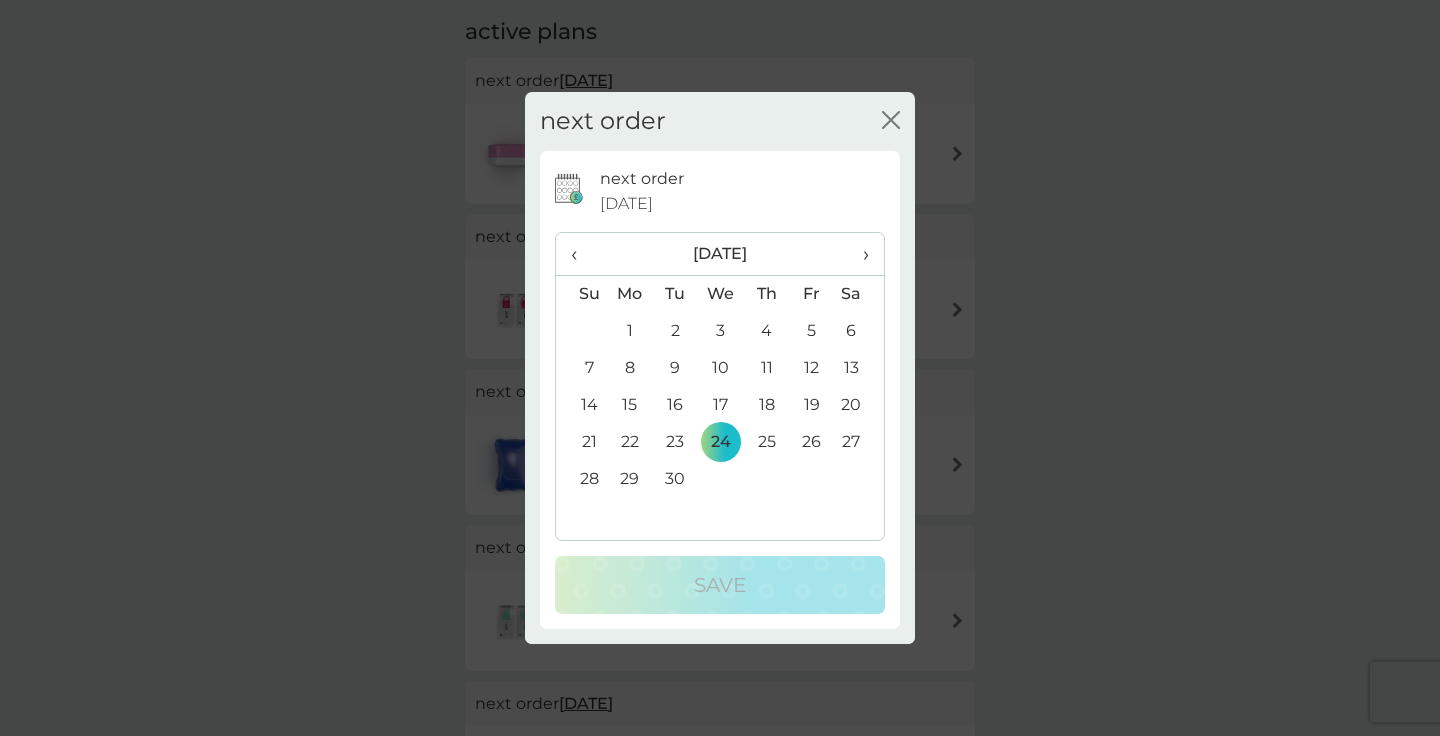 click on "next order close" at bounding box center [720, 121] 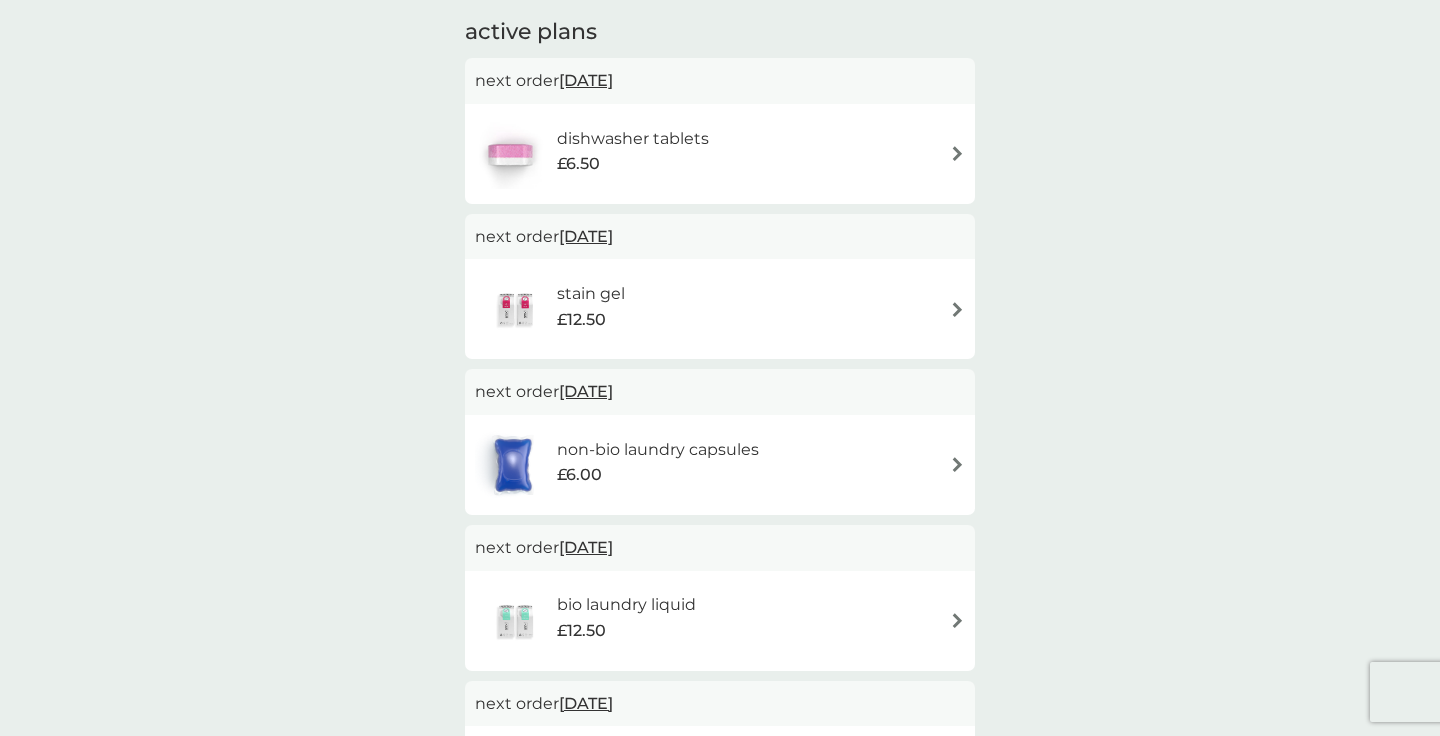 click on "non-bio laundry capsules £6.00" at bounding box center [720, 465] 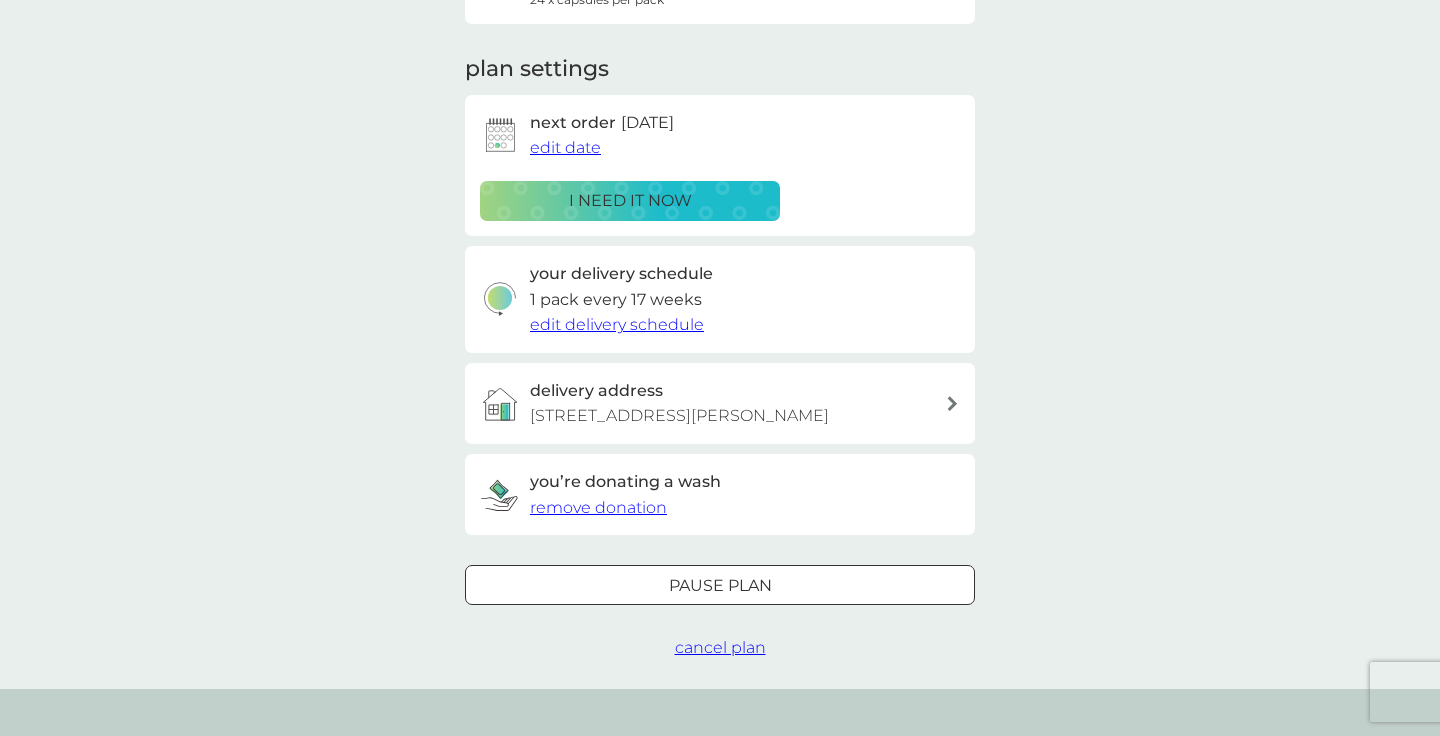 scroll, scrollTop: 256, scrollLeft: 0, axis: vertical 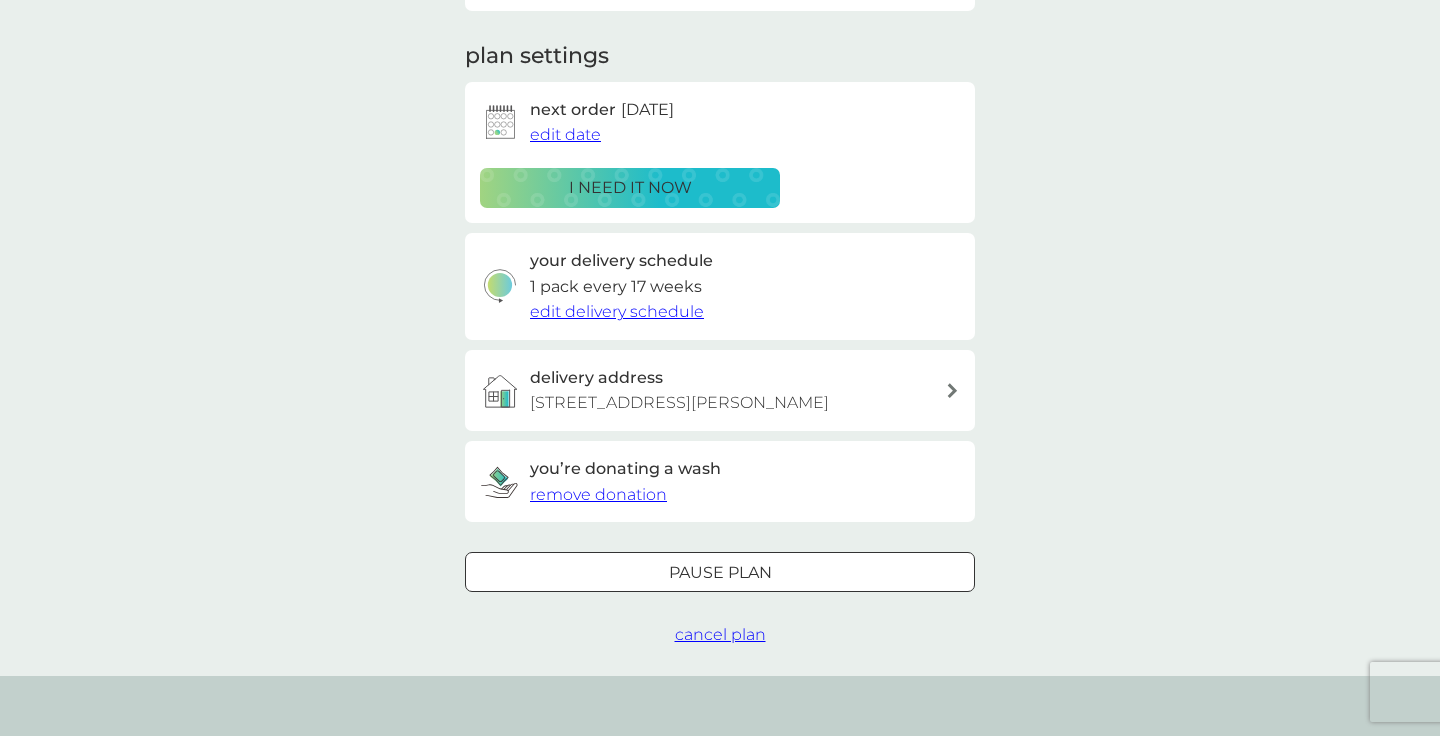 click on "remove donation" at bounding box center [598, 494] 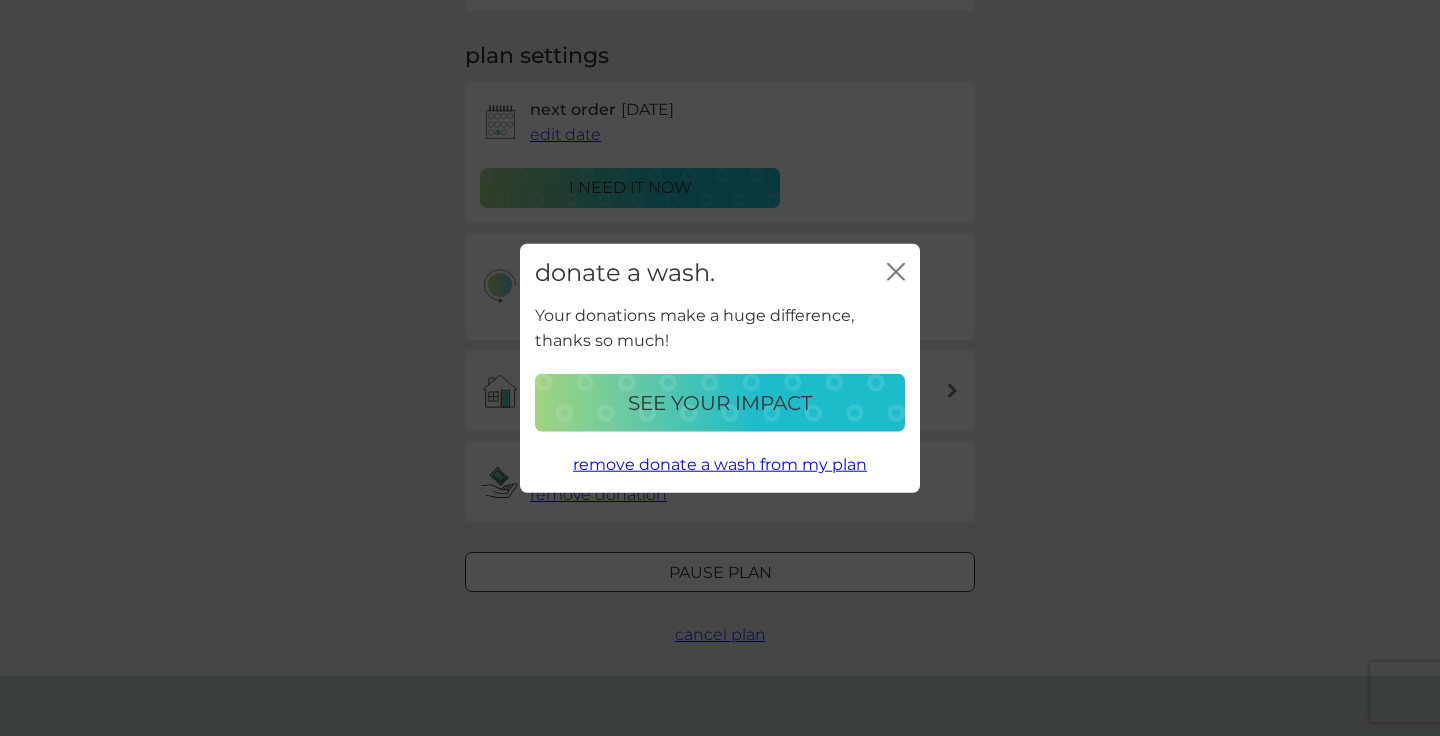 click on "close" 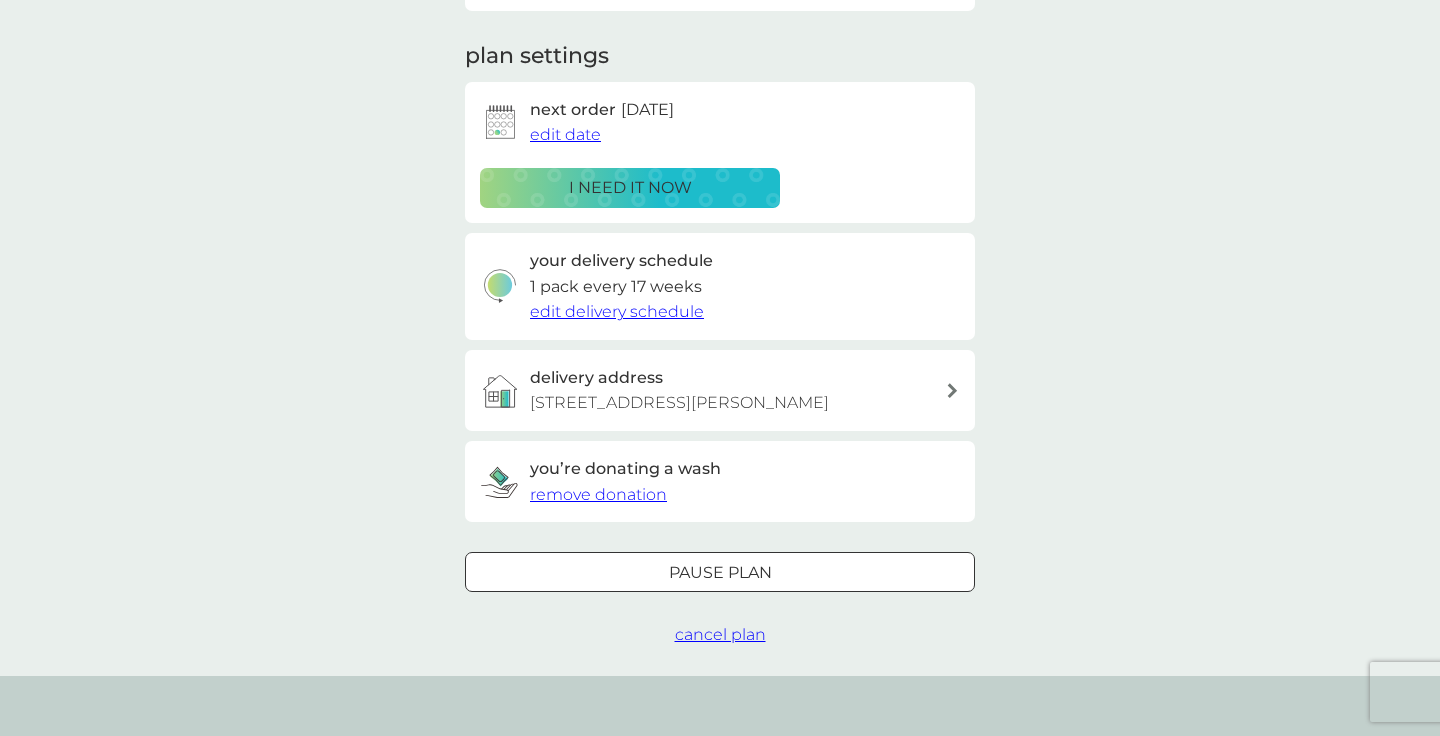 click on "edit delivery schedule" at bounding box center [617, 311] 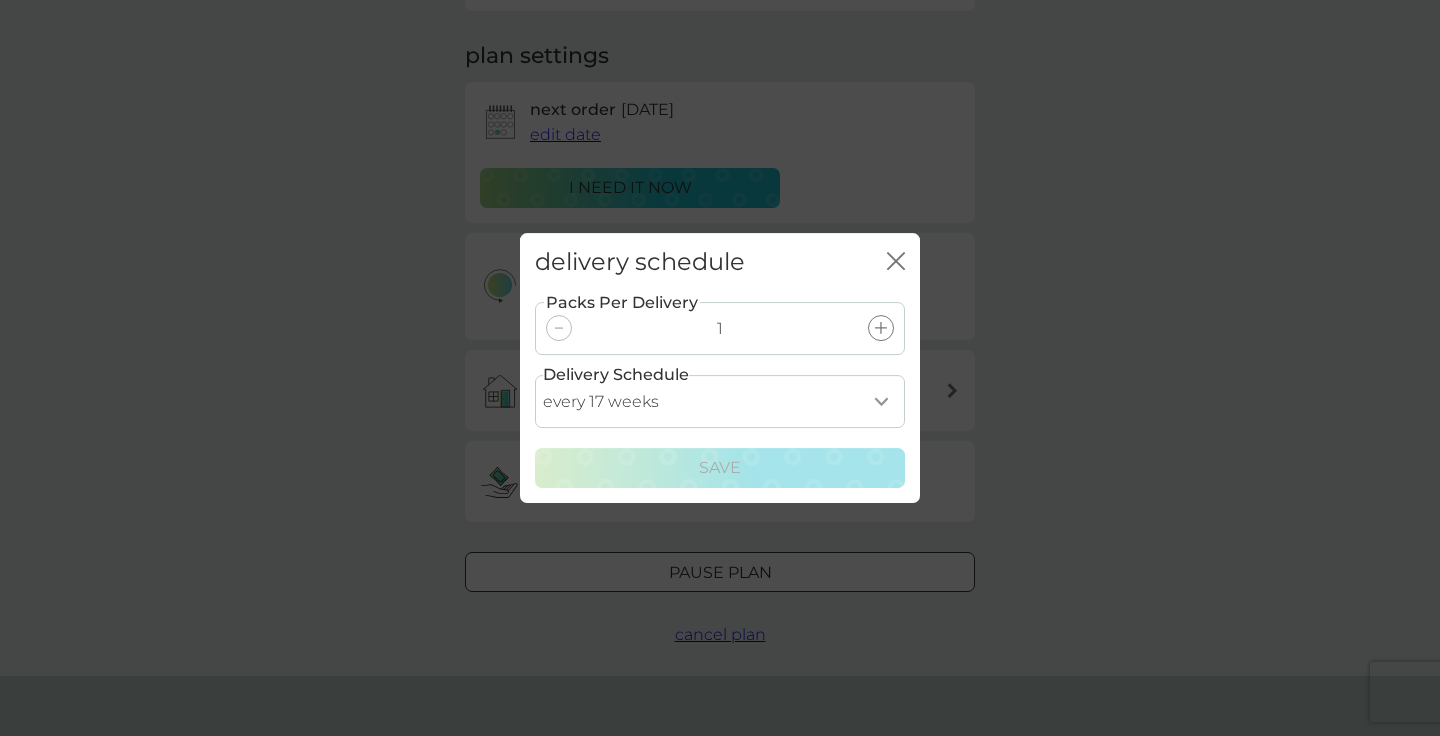 click on "close" 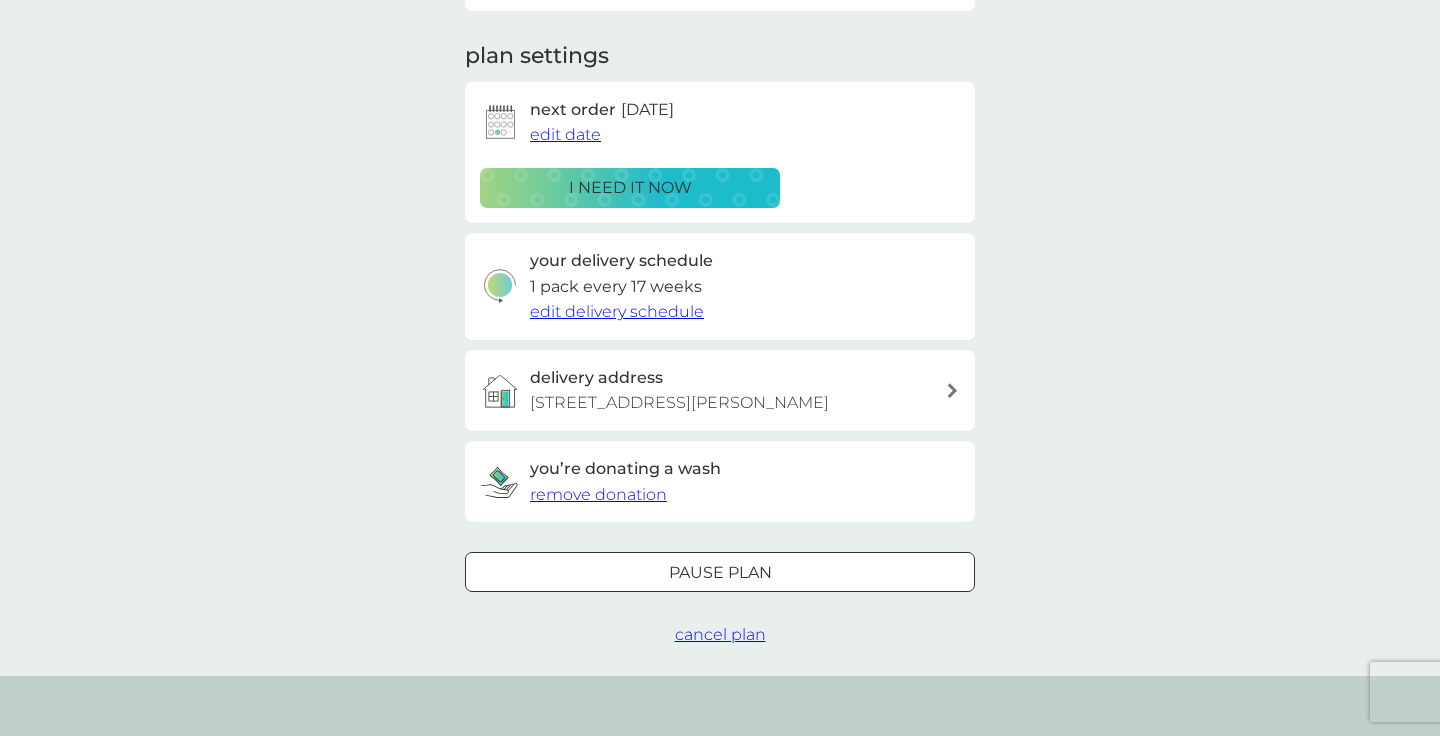 click on "Pause plan" at bounding box center [720, 573] 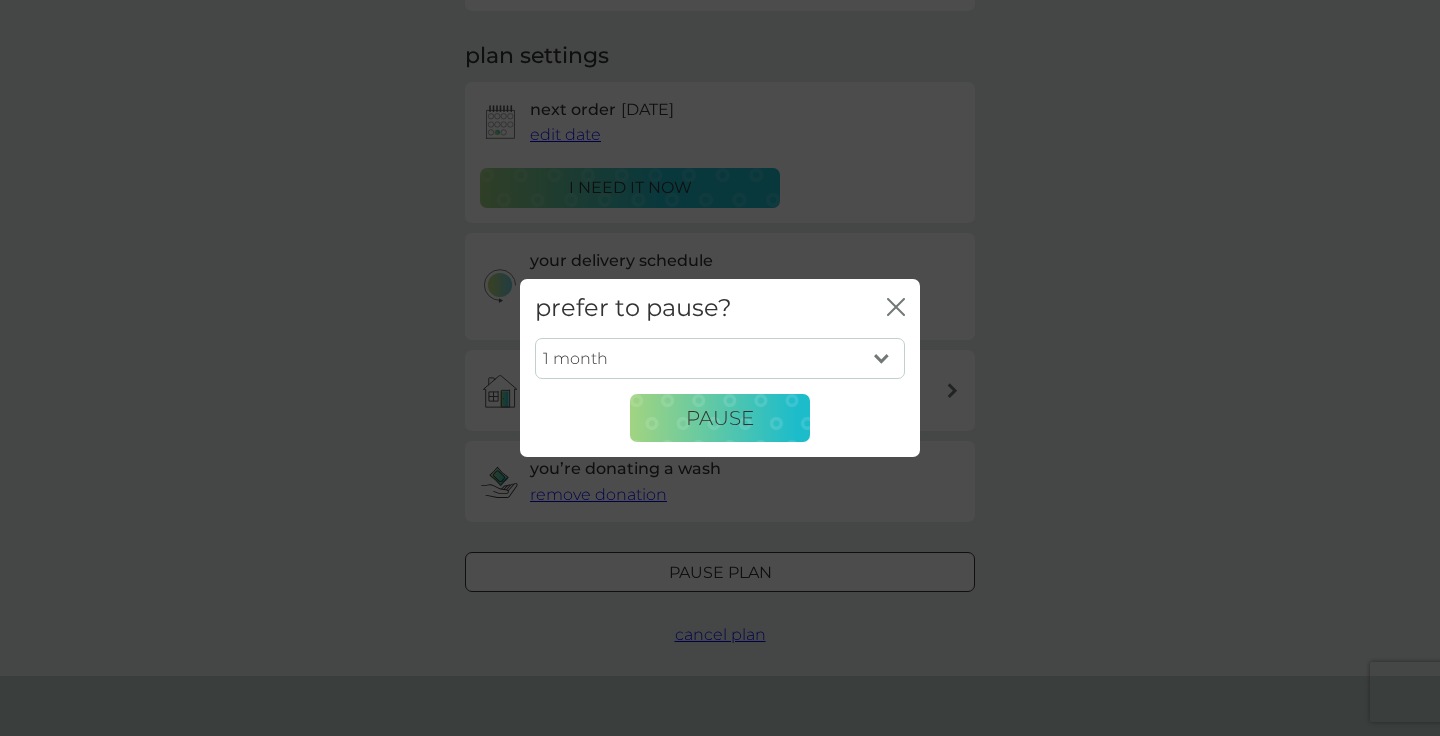 select on "6" 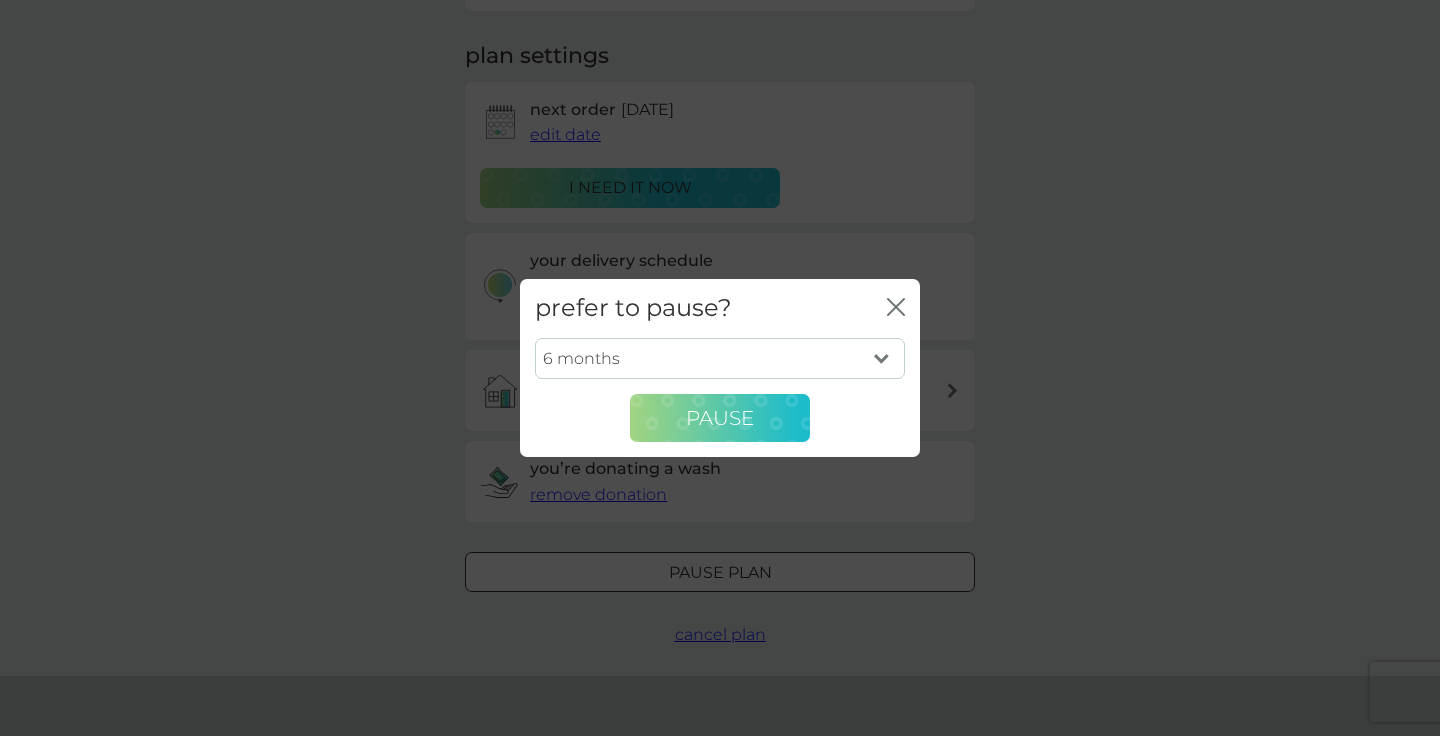 click on "Pause" at bounding box center (720, 418) 